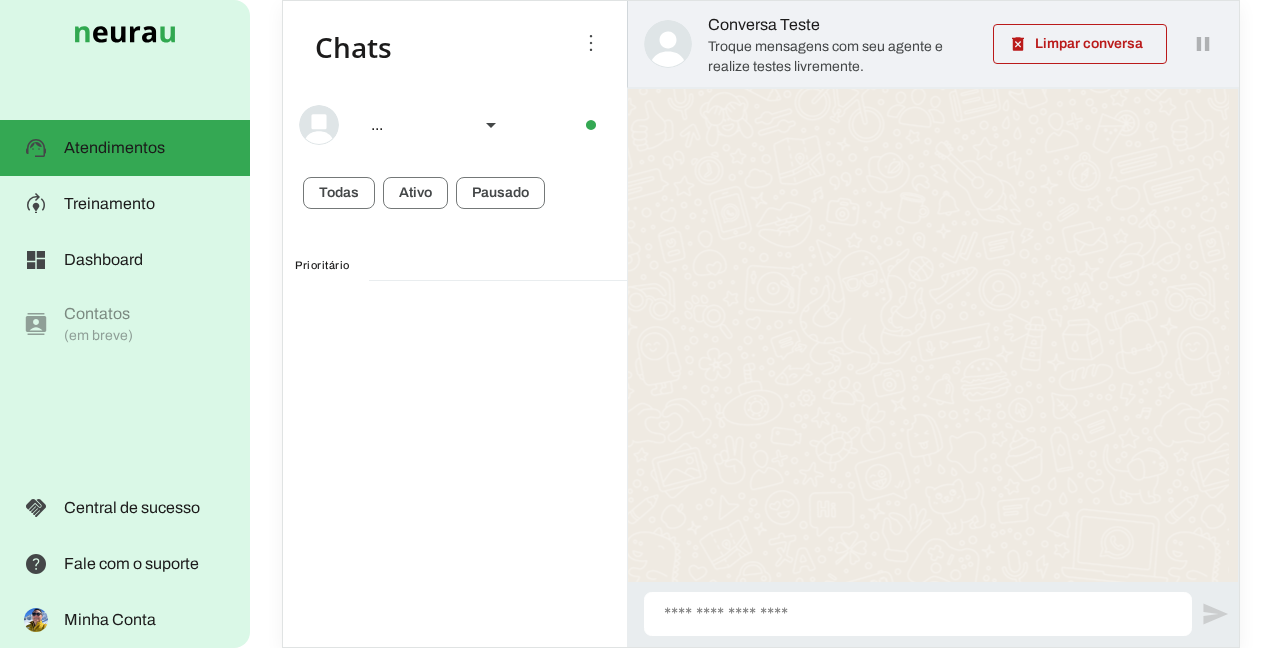 scroll, scrollTop: 0, scrollLeft: 0, axis: both 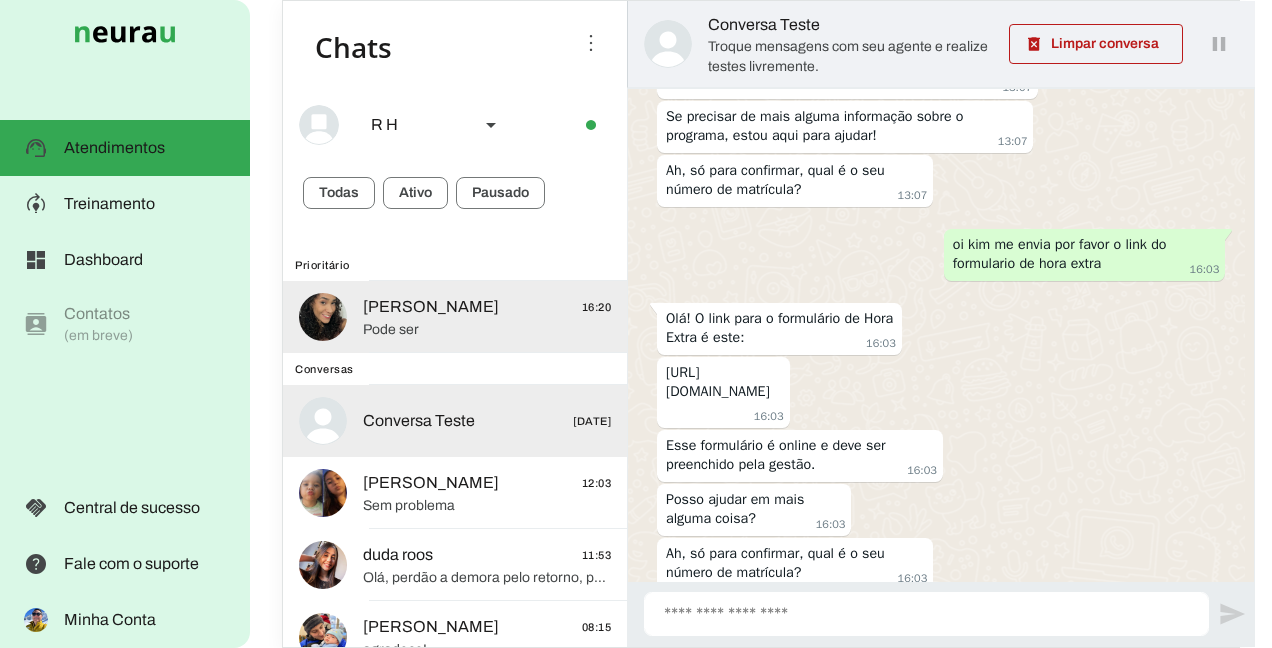 click on "[PERSON_NAME]
16:20" 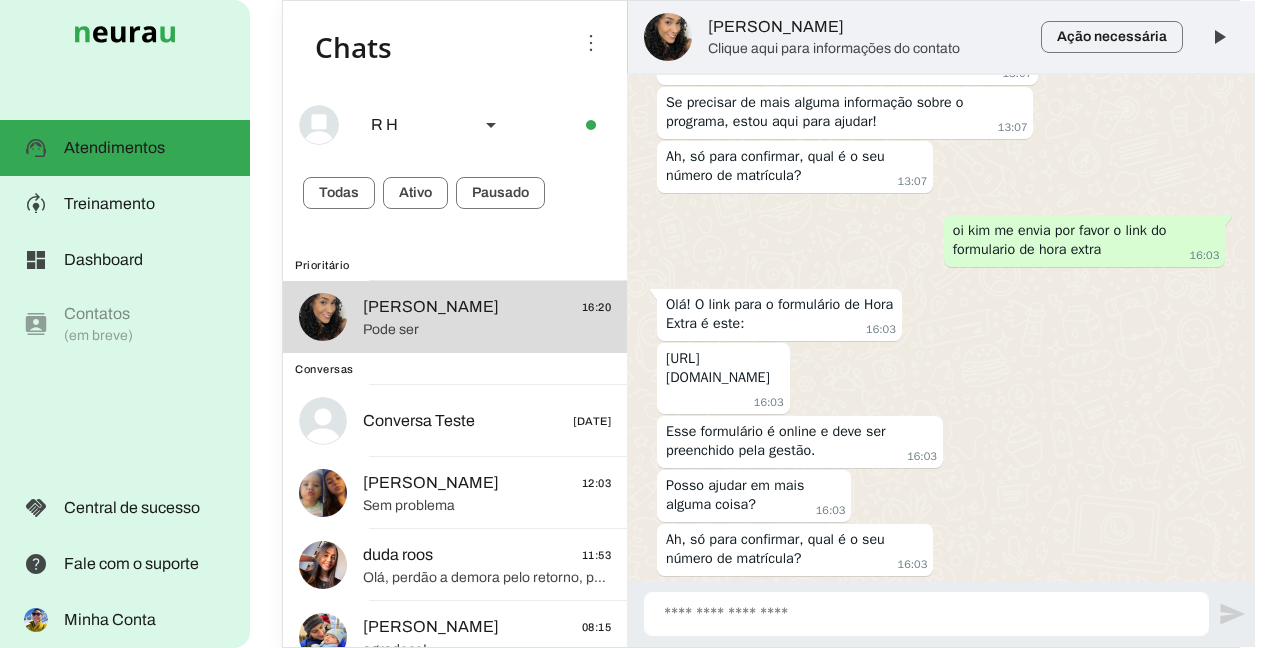 scroll, scrollTop: 0, scrollLeft: 0, axis: both 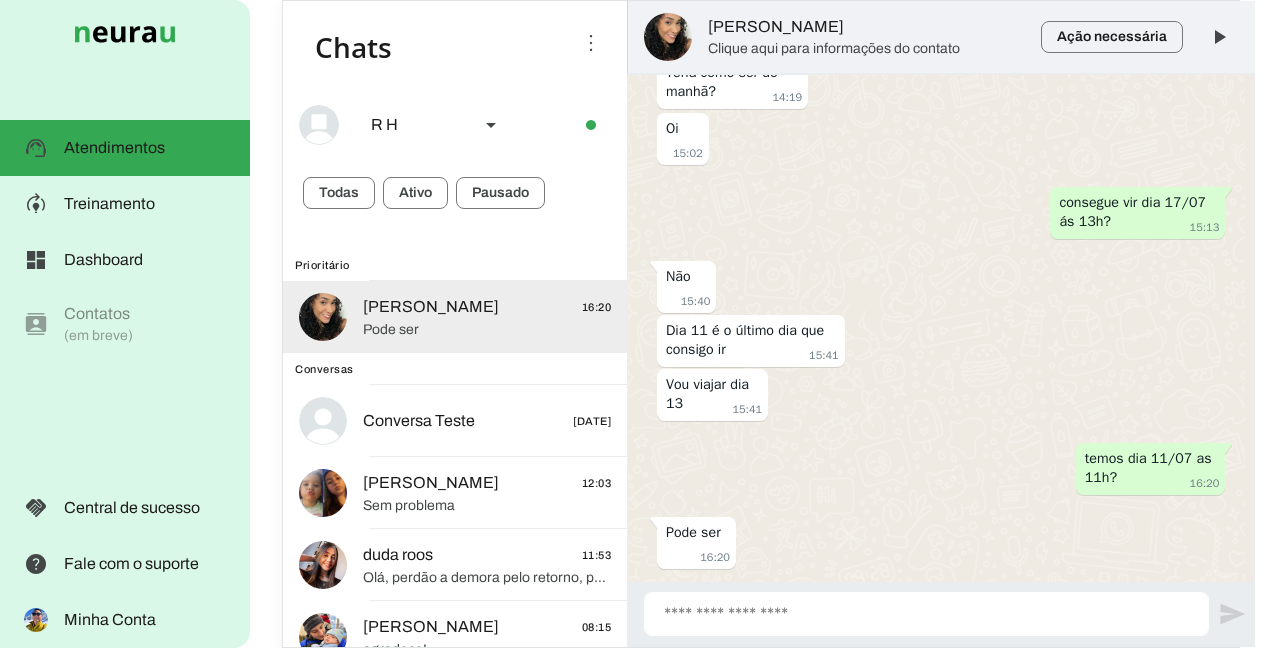 click on "**********" at bounding box center [926, 620] 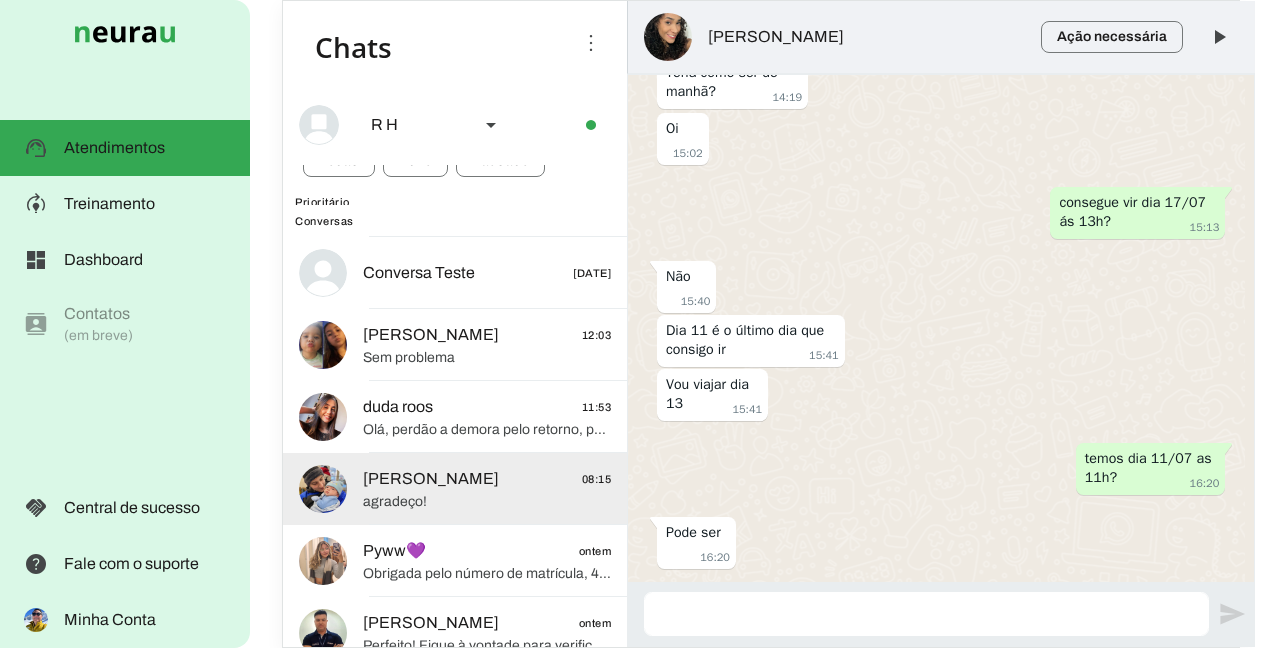 scroll, scrollTop: 200, scrollLeft: 0, axis: vertical 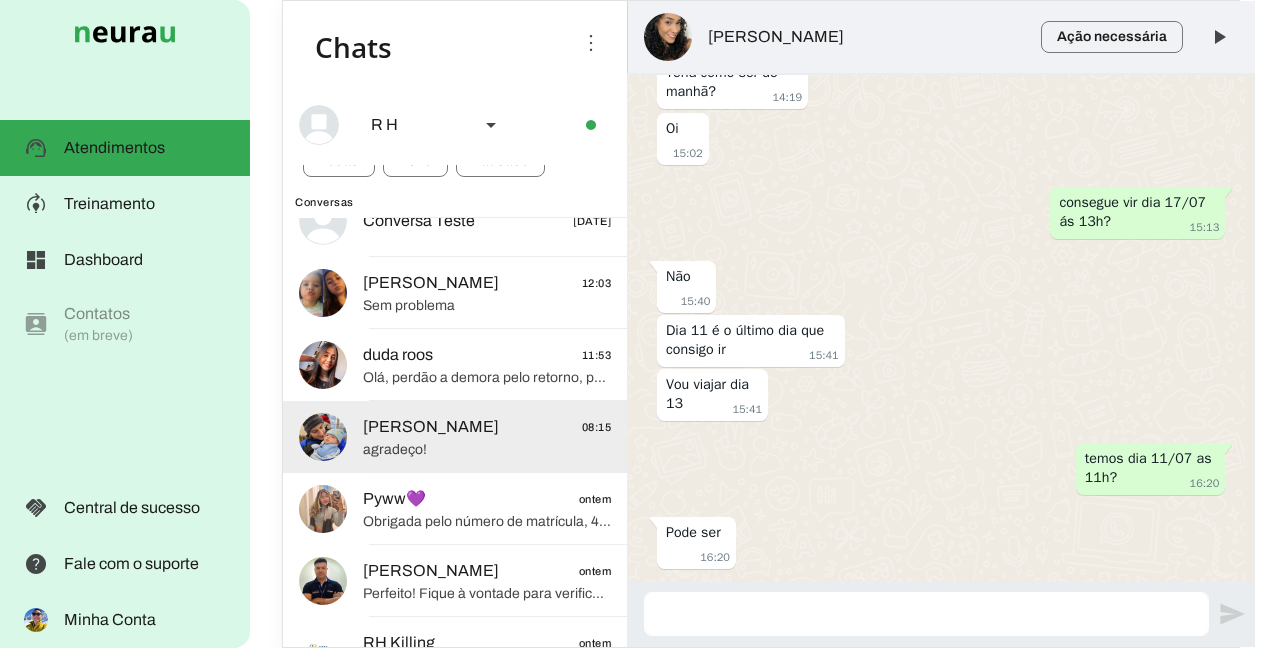 click on "[PERSON_NAME]
08:15" 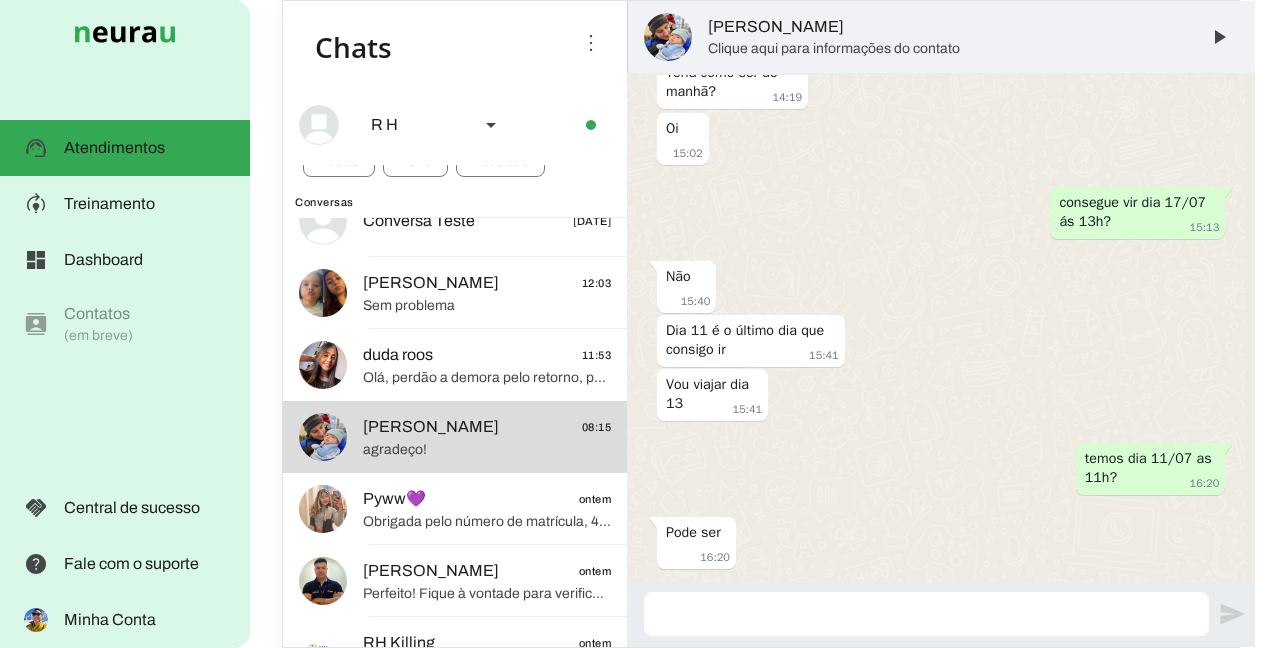 scroll, scrollTop: 0, scrollLeft: 0, axis: both 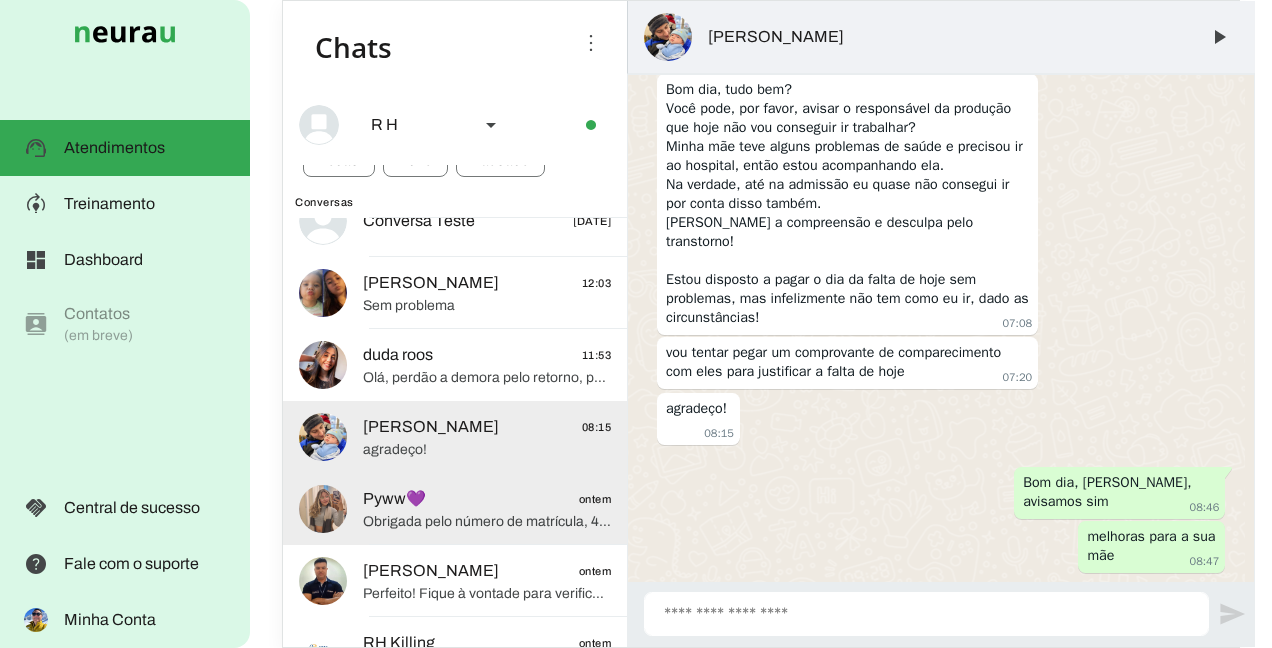 click 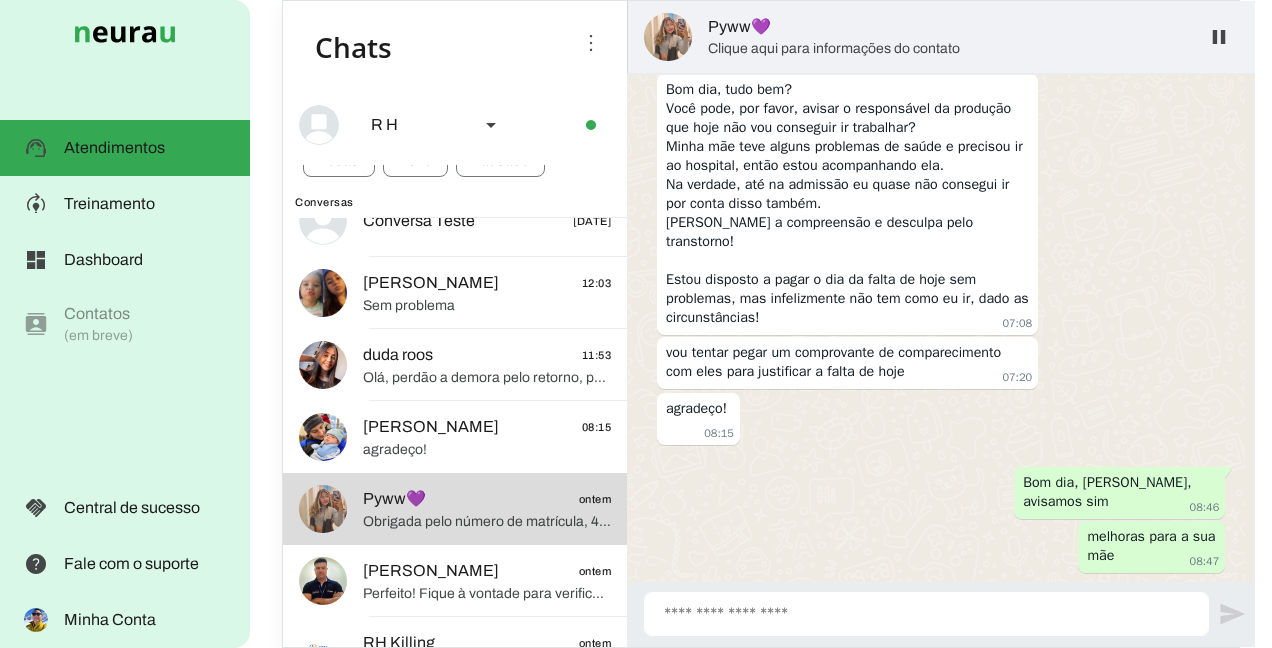 scroll, scrollTop: 0, scrollLeft: 0, axis: both 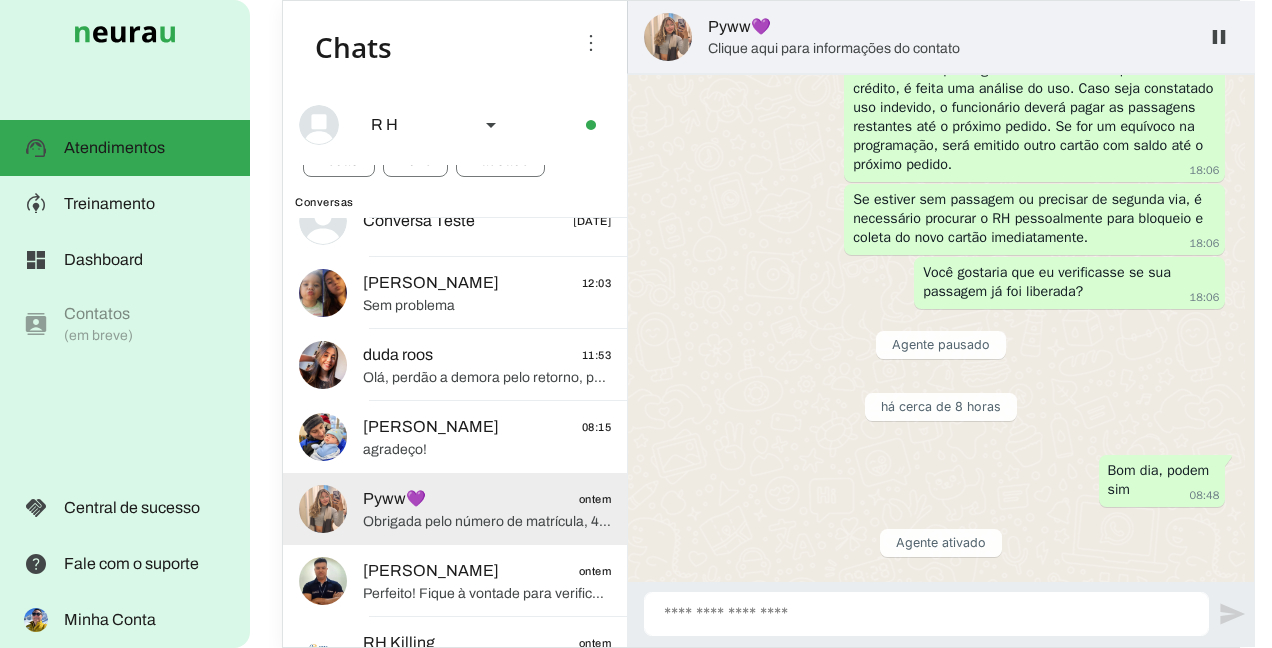 click on "Pyww💜" at bounding box center (945, 27) 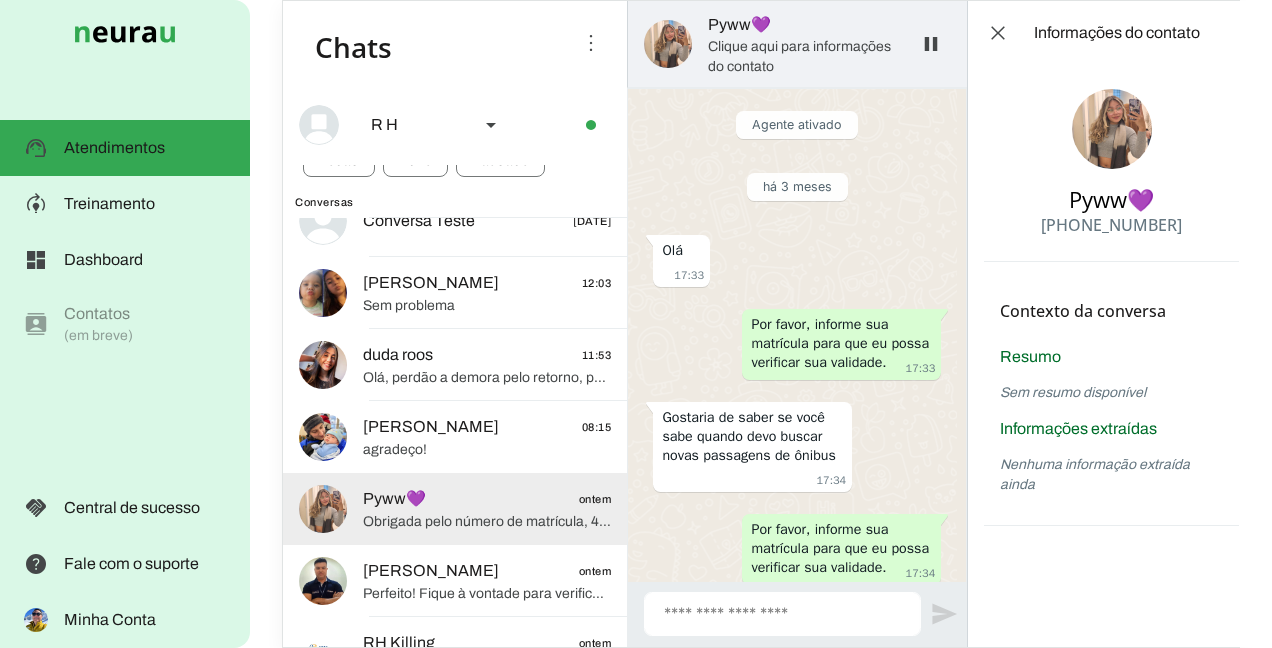 scroll, scrollTop: 4056, scrollLeft: 0, axis: vertical 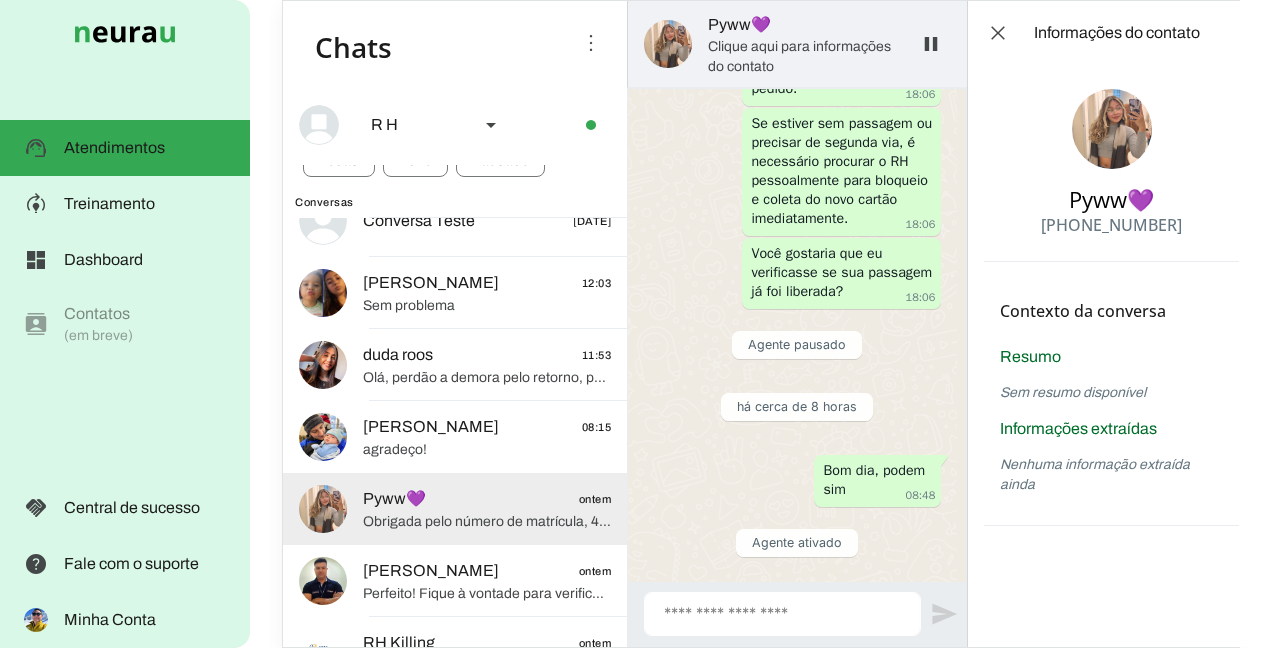 click at bounding box center [1112, 129] 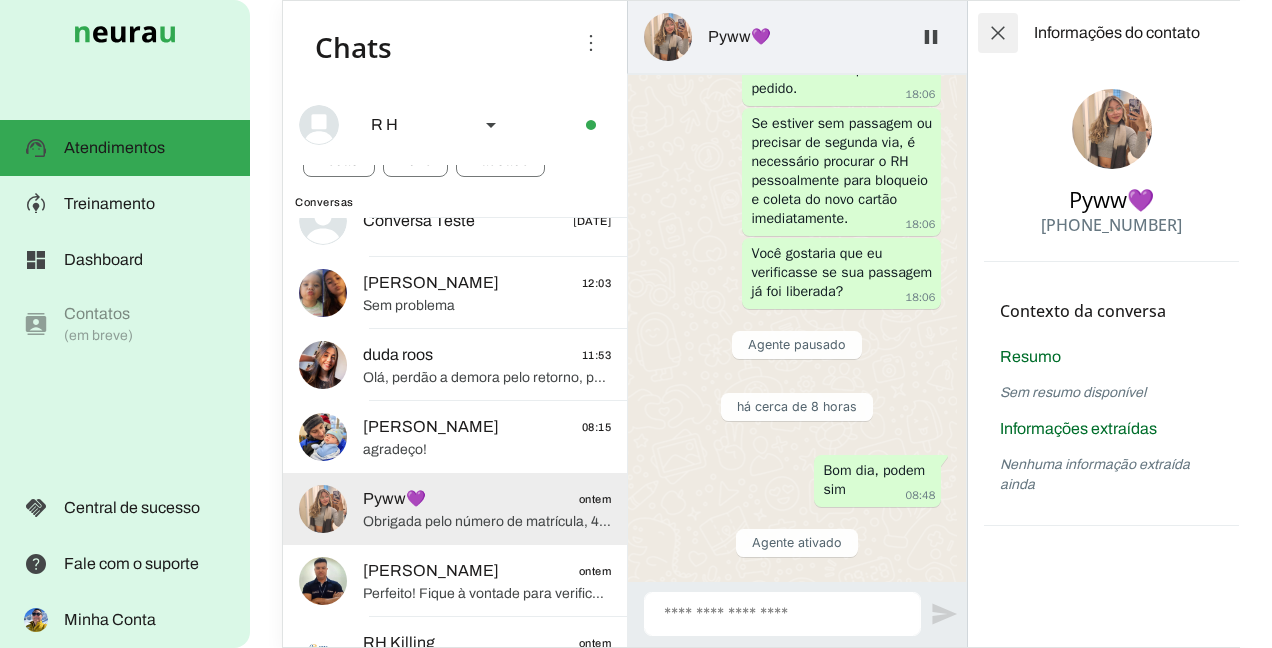 click at bounding box center (998, 33) 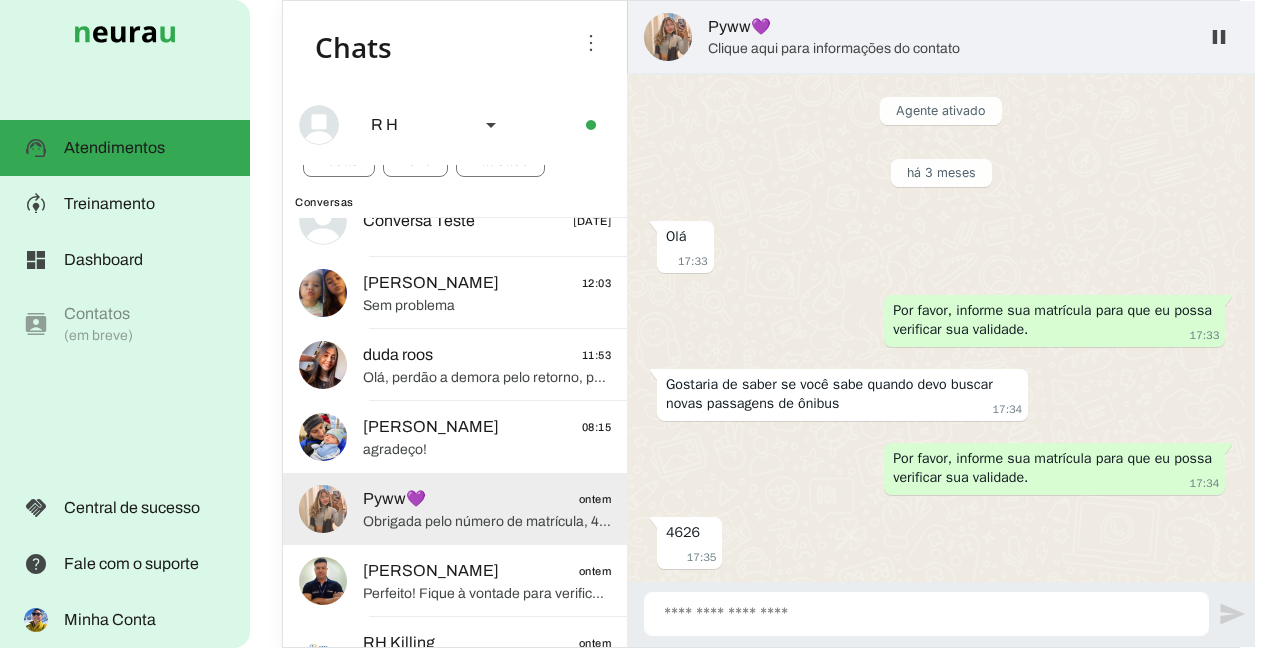 scroll, scrollTop: 2828, scrollLeft: 0, axis: vertical 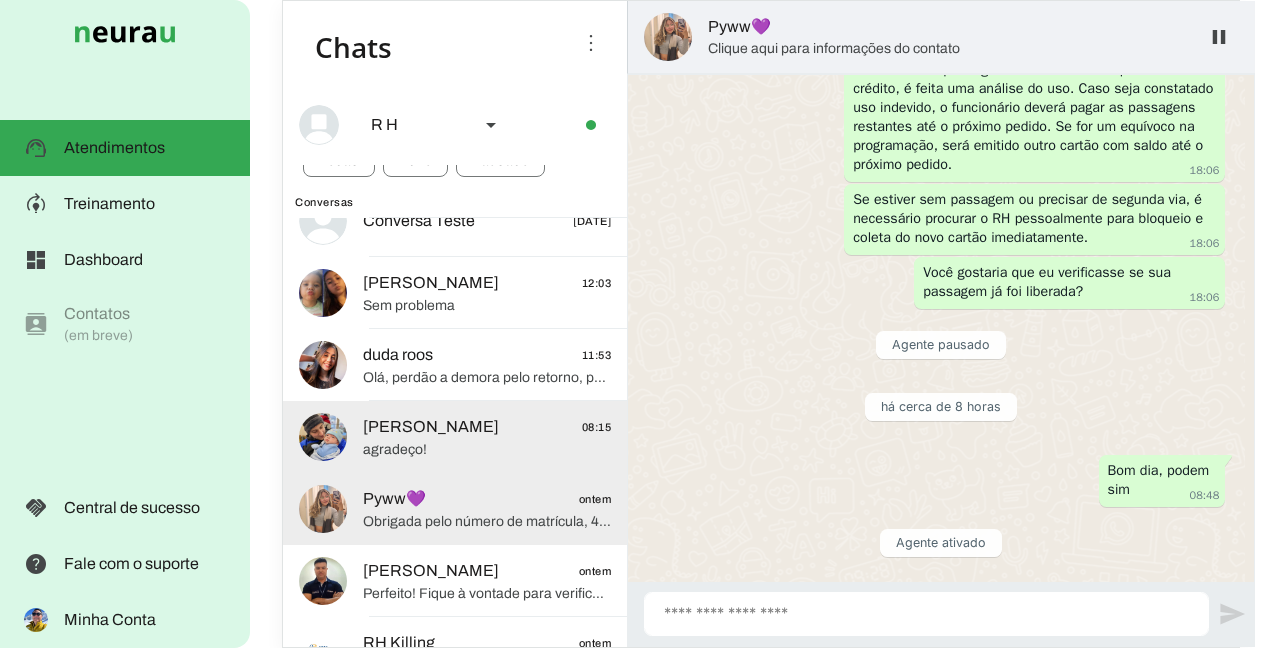 click on "[PERSON_NAME]
08:15
agradeço!" at bounding box center [455, 117] 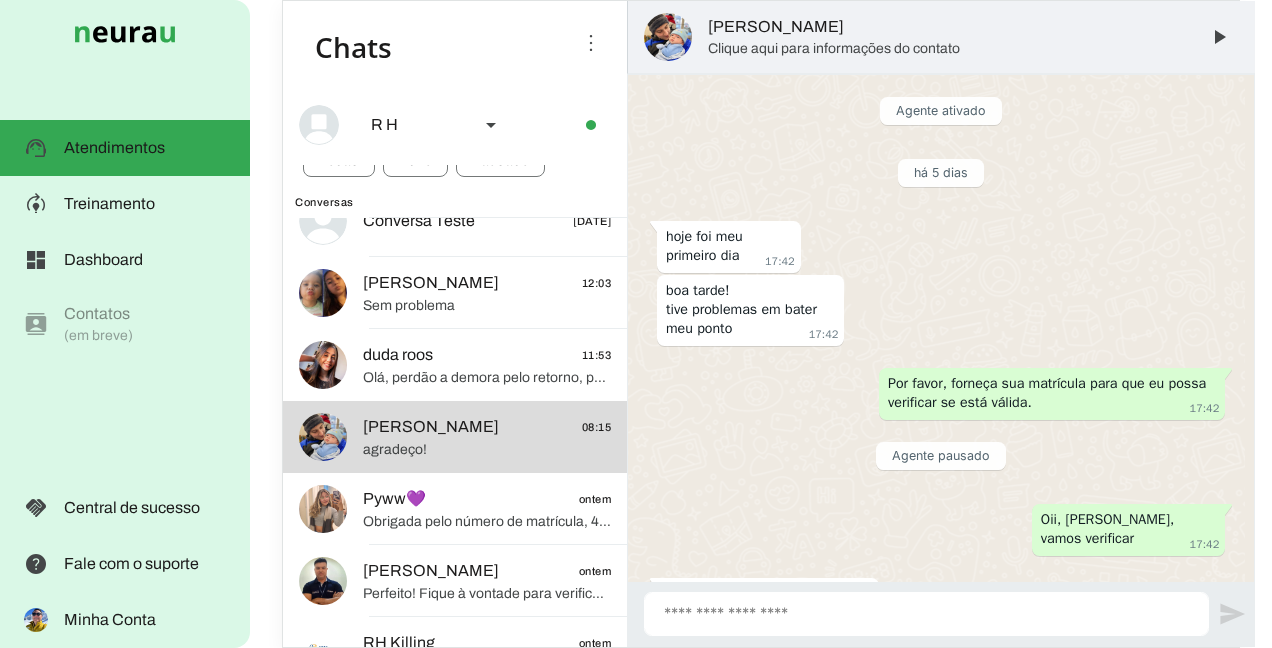 scroll, scrollTop: 2128, scrollLeft: 0, axis: vertical 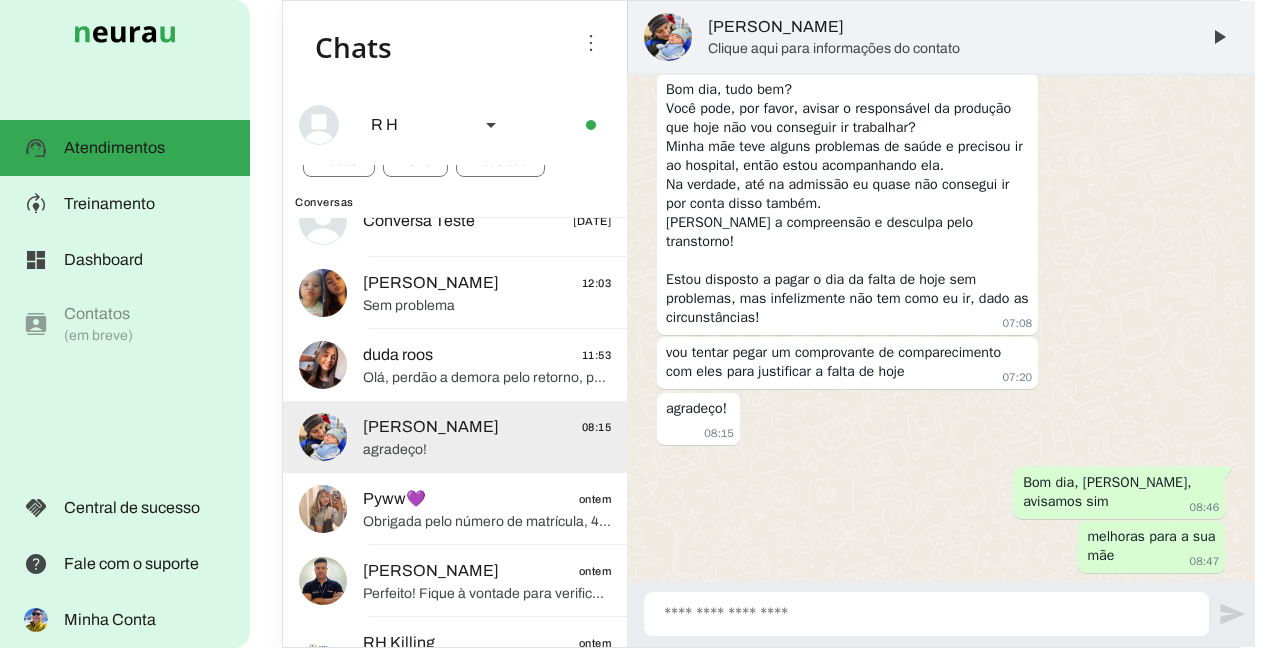 click on "Clique aqui para informações do contato" at bounding box center [945, 49] 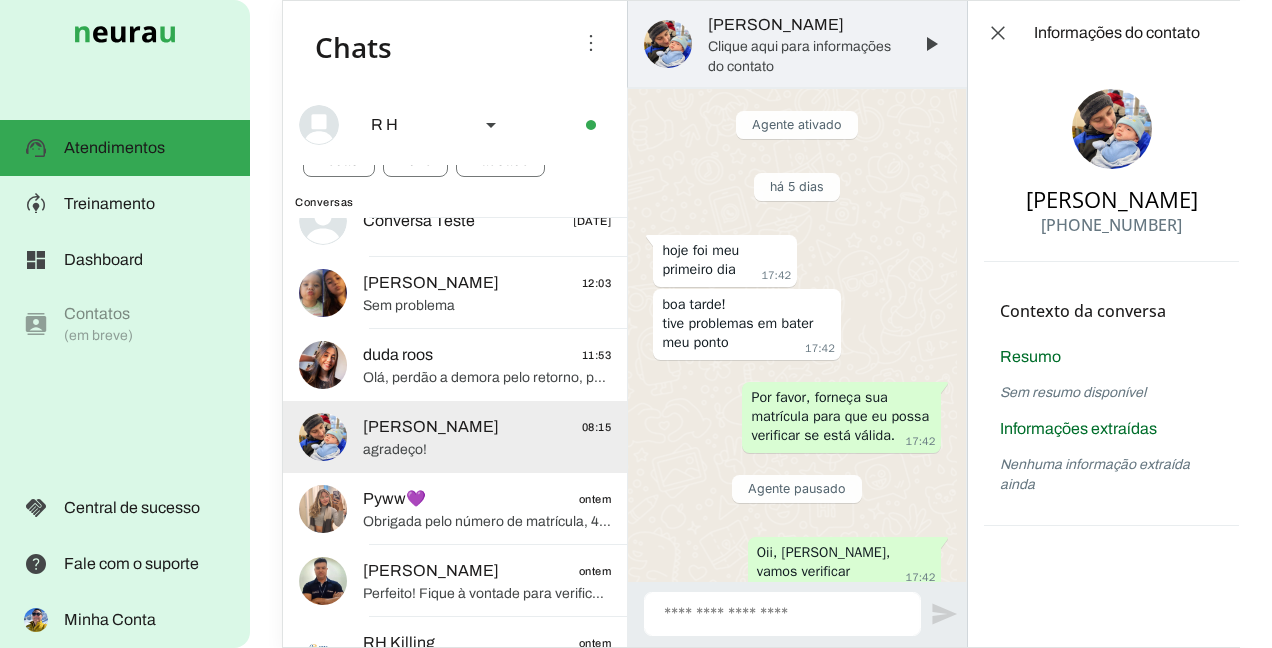 scroll, scrollTop: 2654, scrollLeft: 0, axis: vertical 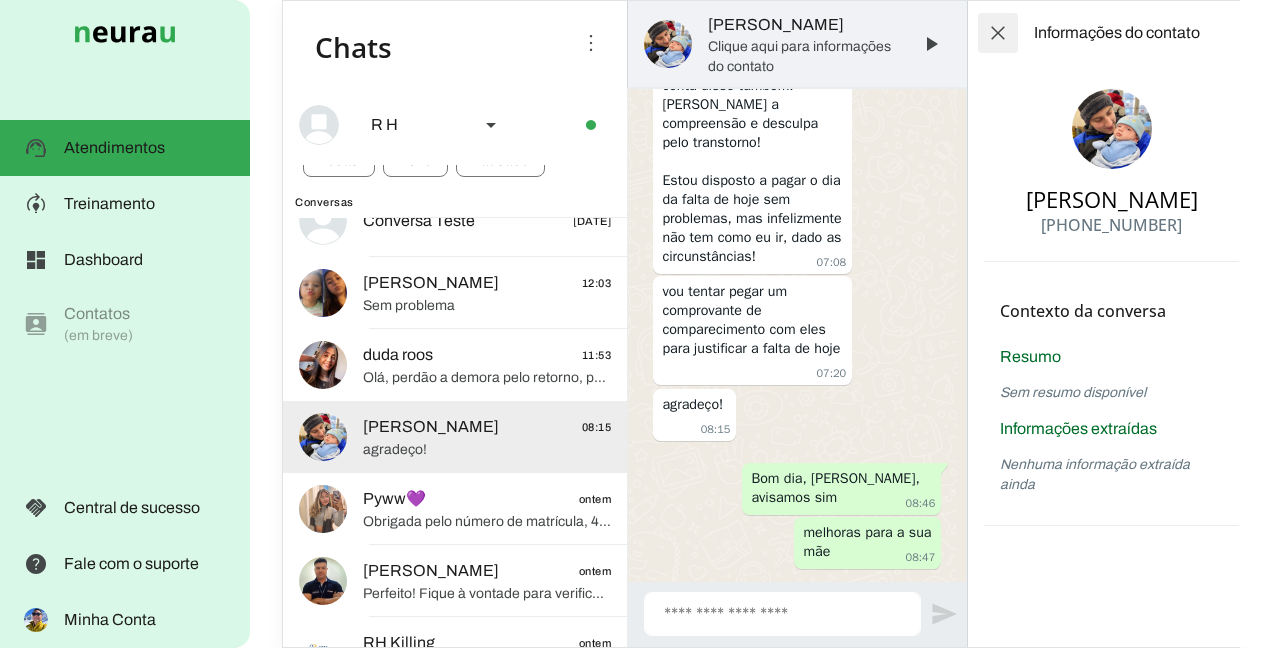 click at bounding box center [998, 33] 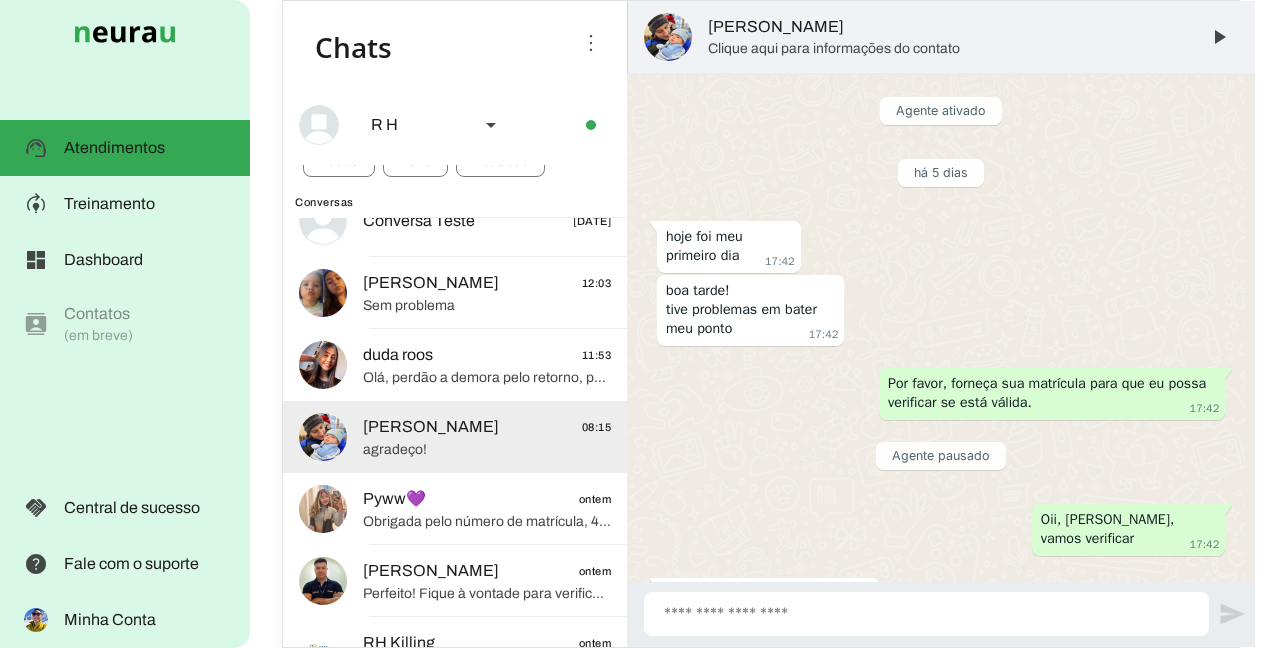 scroll, scrollTop: 2128, scrollLeft: 0, axis: vertical 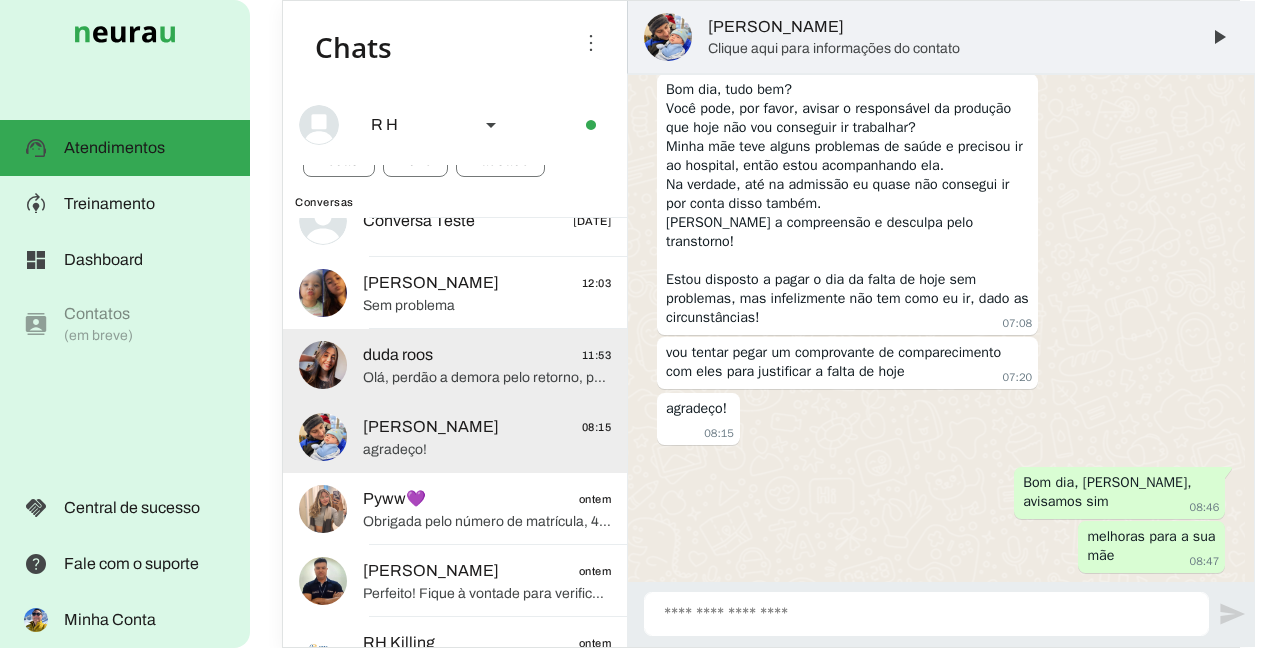click on "duda roos" 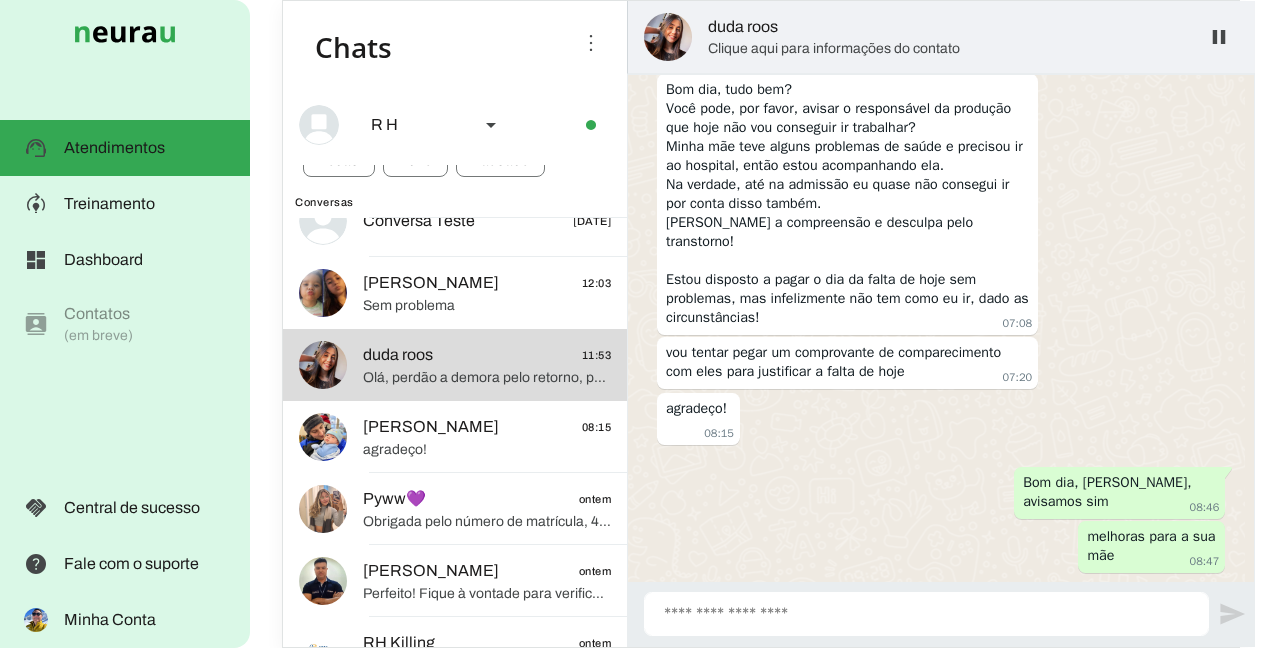 scroll, scrollTop: 0, scrollLeft: 0, axis: both 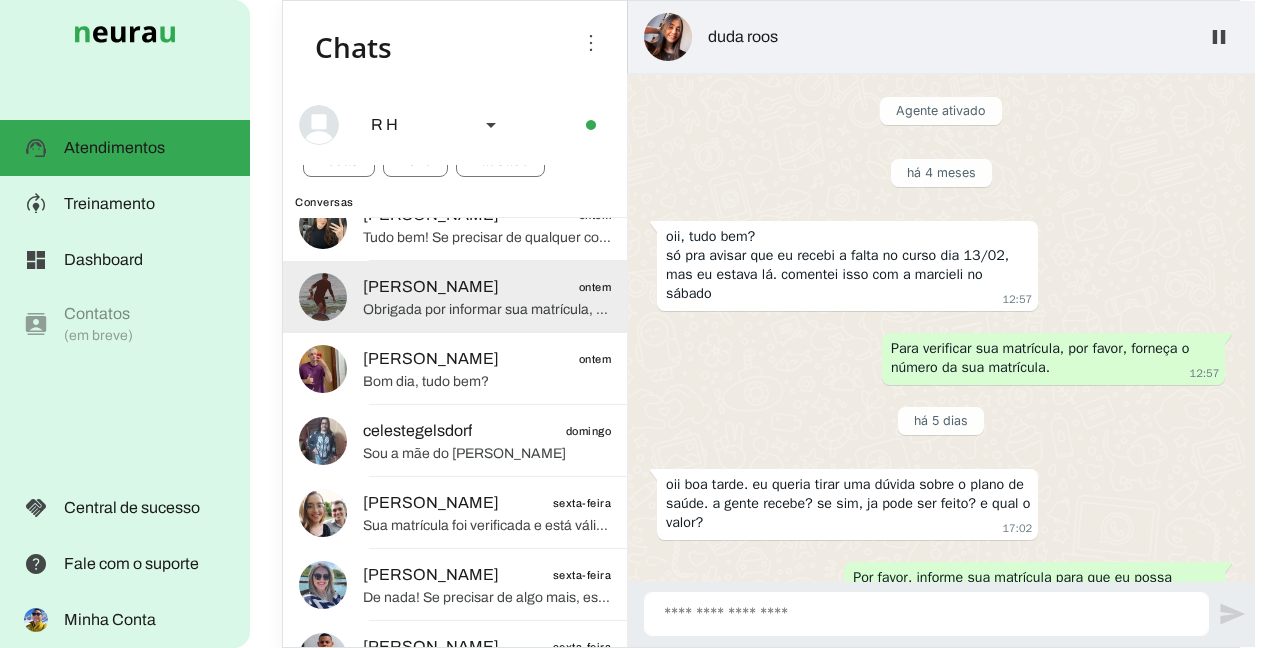 click on "[PERSON_NAME]" 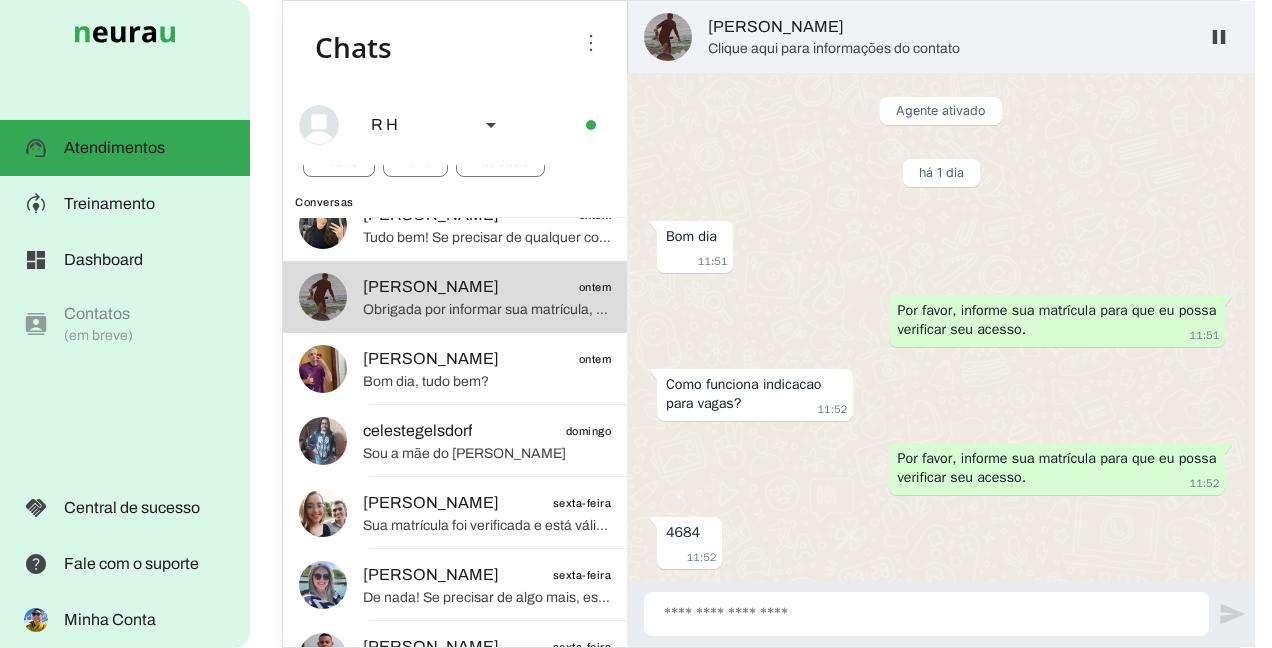 scroll, scrollTop: 712, scrollLeft: 0, axis: vertical 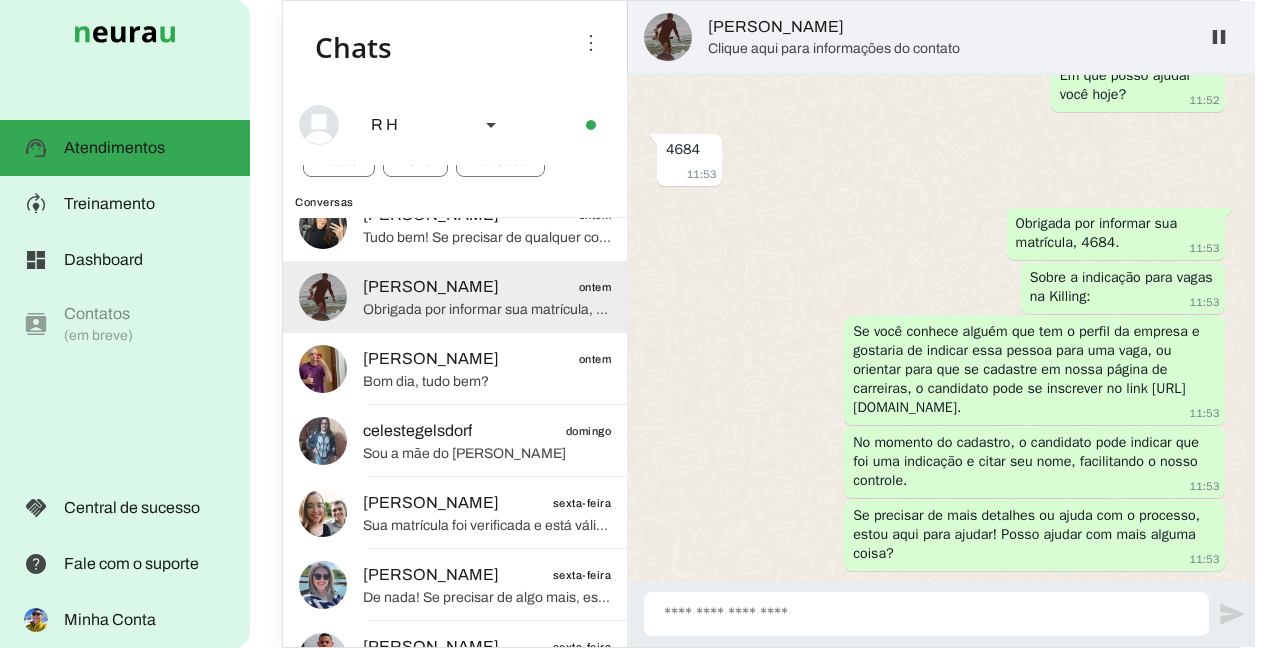 click on "[PERSON_NAME]" at bounding box center [945, 27] 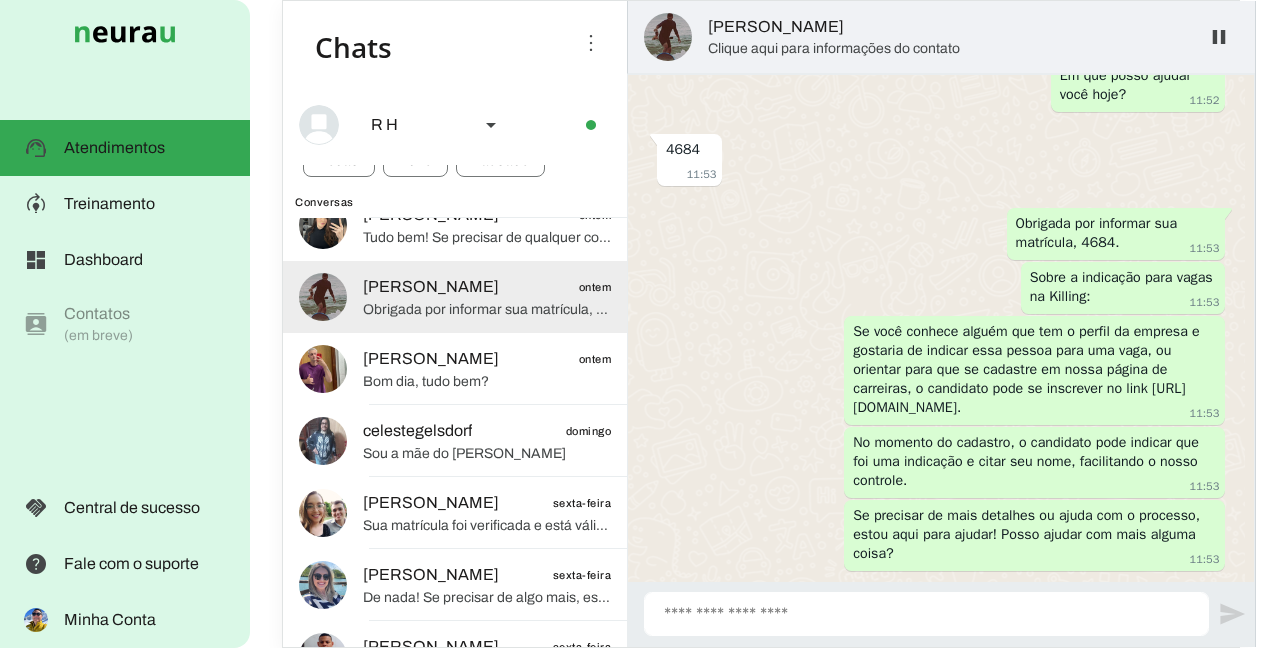 scroll, scrollTop: 0, scrollLeft: 0, axis: both 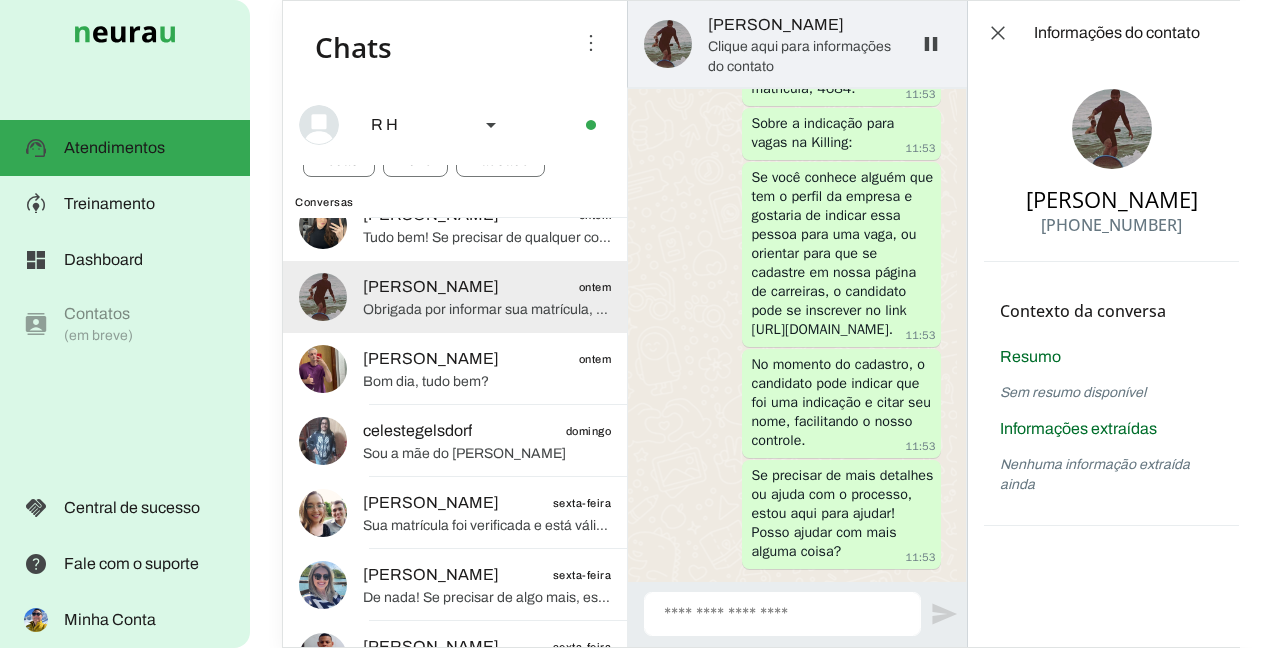 click at bounding box center (1112, 129) 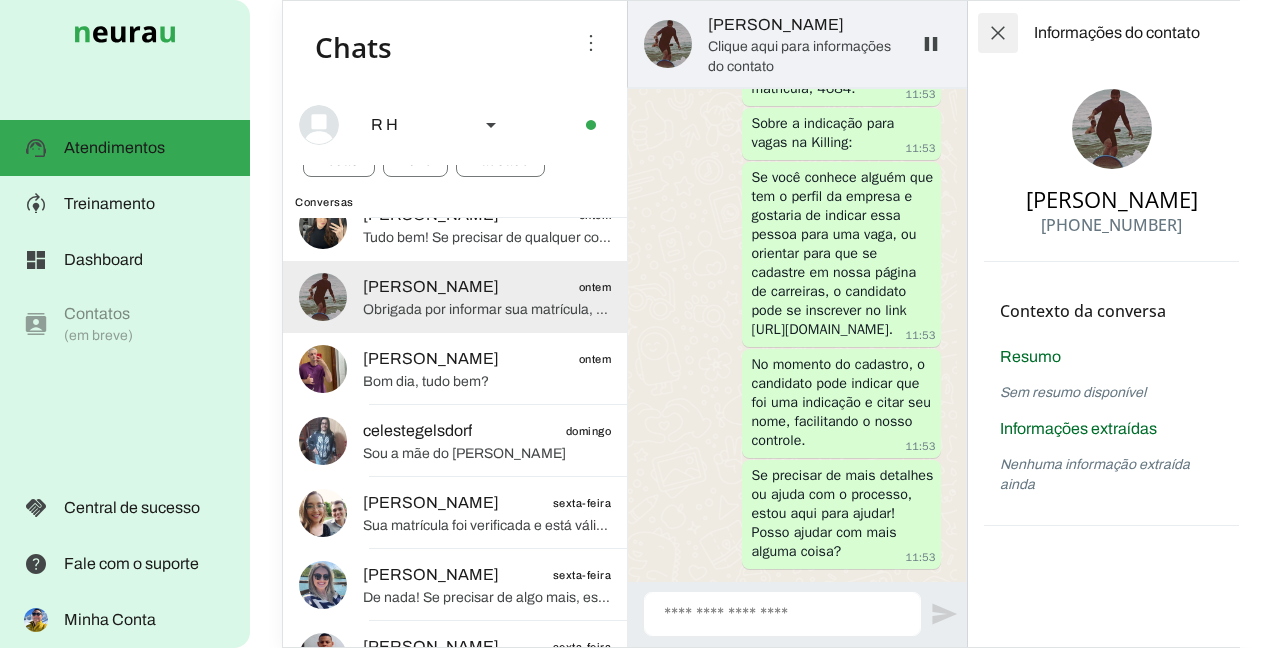 click at bounding box center [998, 33] 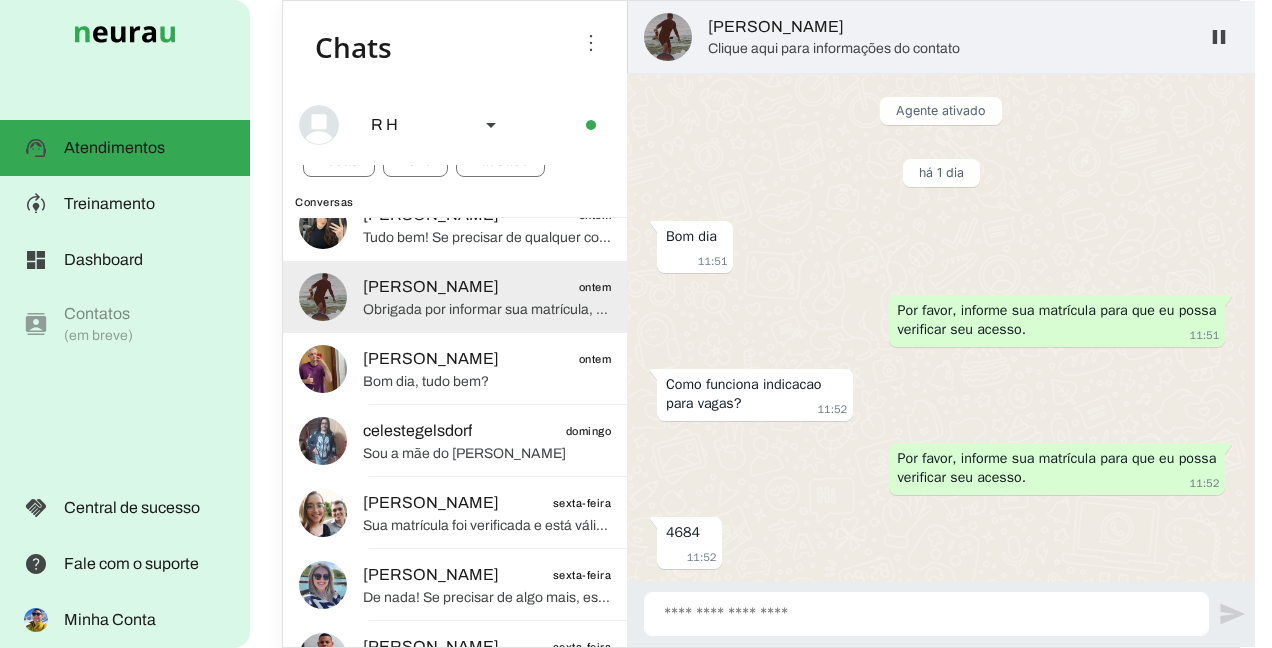 scroll, scrollTop: 712, scrollLeft: 0, axis: vertical 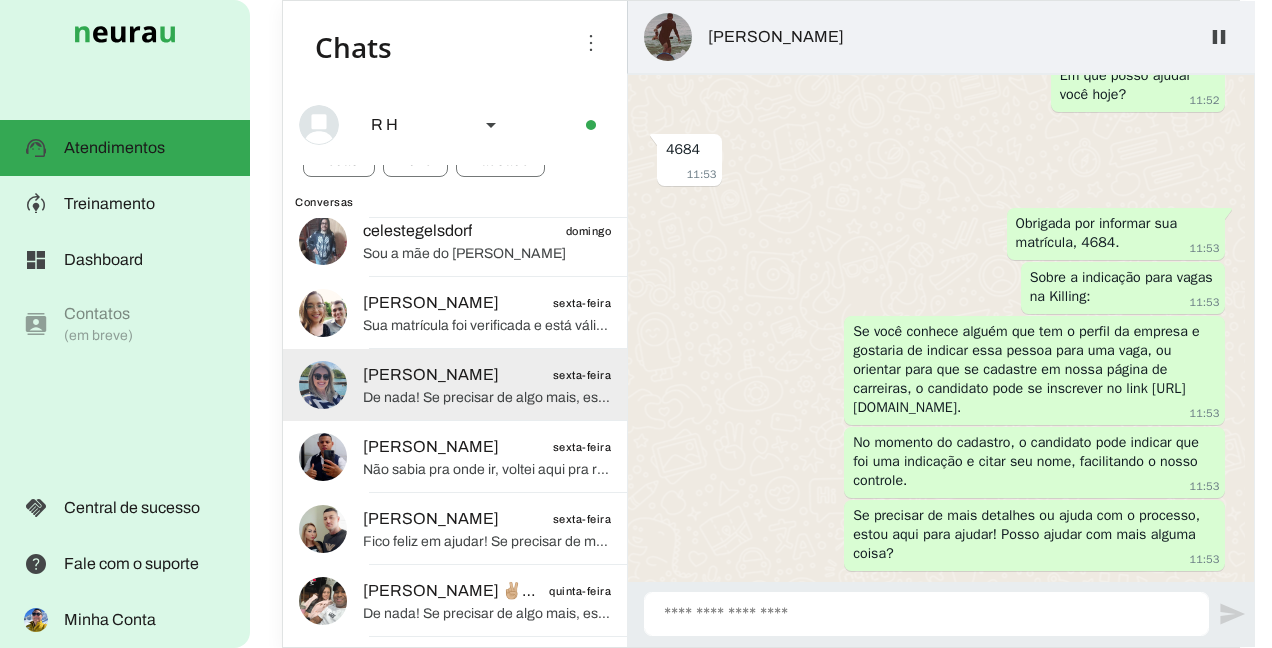click on "[PERSON_NAME]" 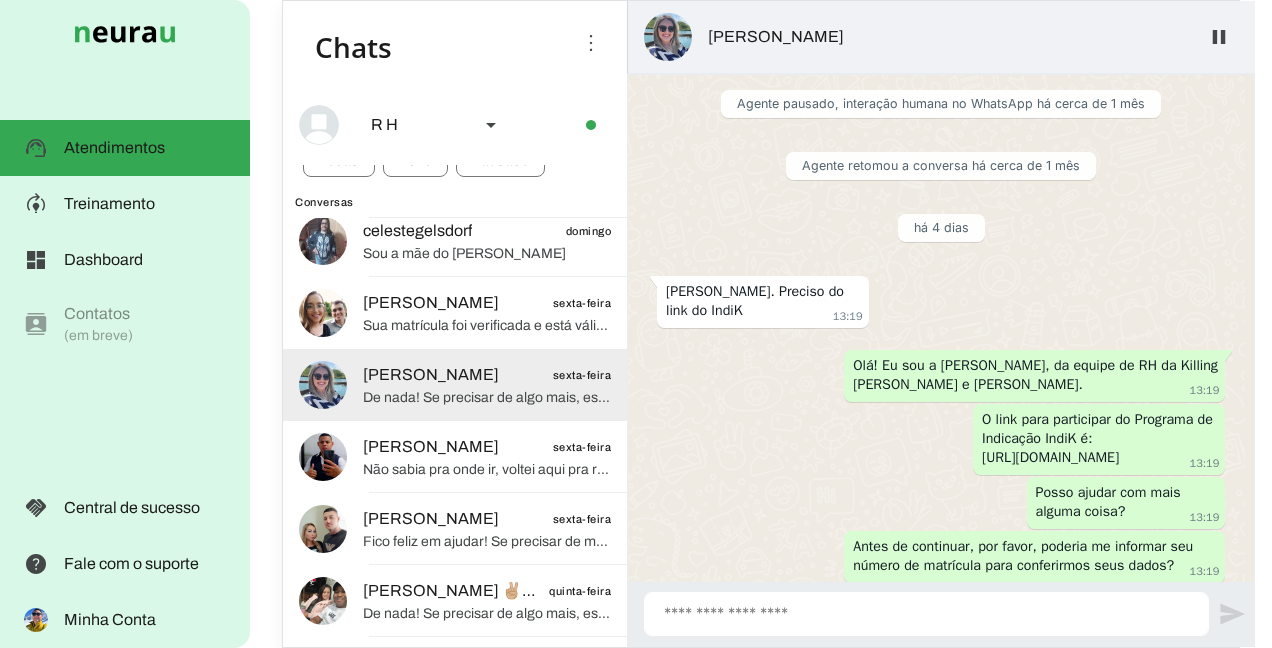 scroll, scrollTop: 4793, scrollLeft: 0, axis: vertical 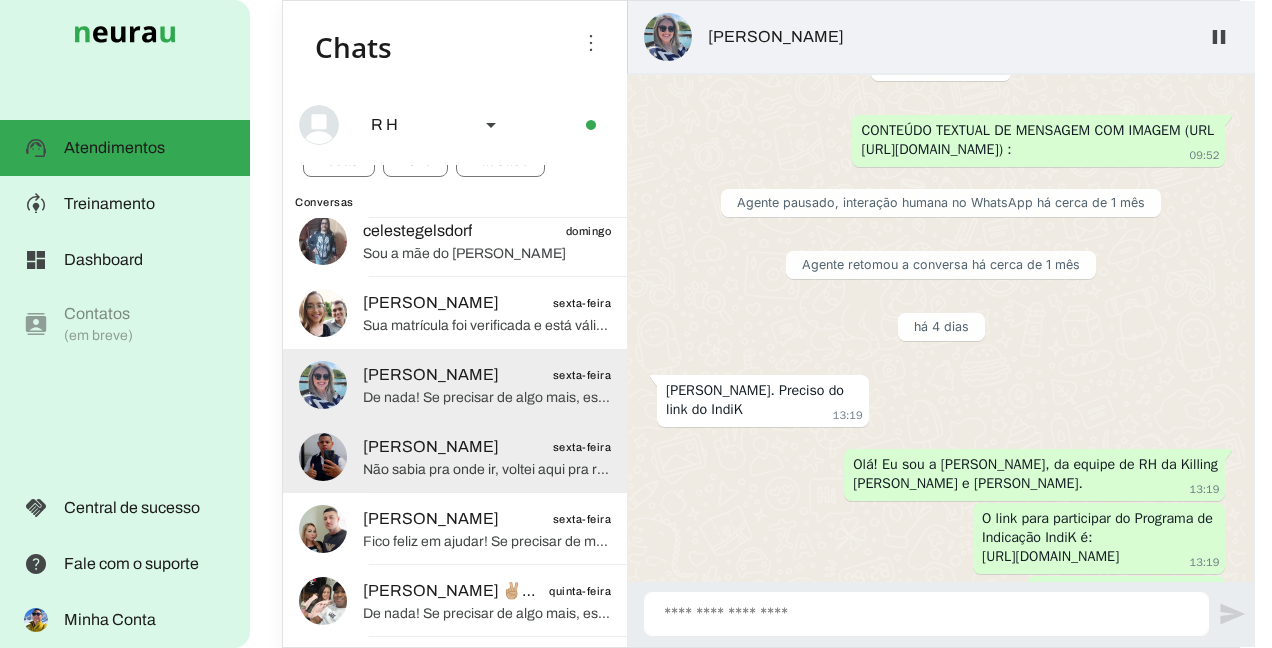 click on "Não sabia pra onde ir, voltei aqui pra recepção" 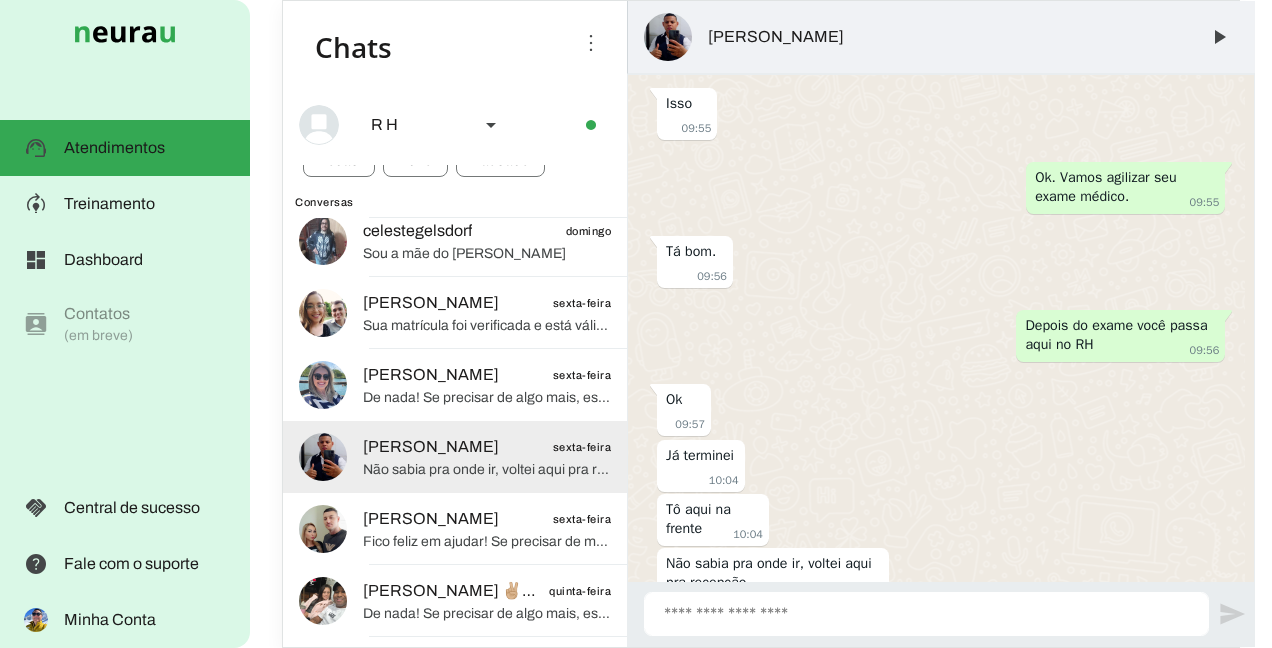 scroll, scrollTop: 2445, scrollLeft: 0, axis: vertical 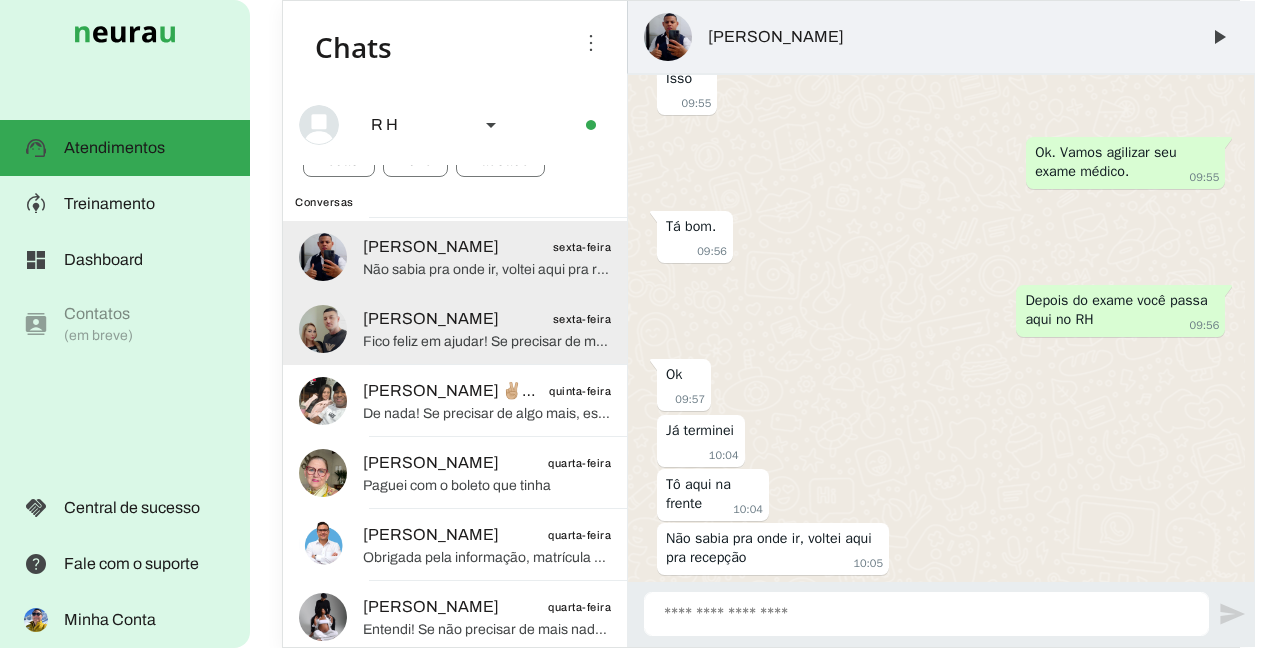 click on "[PERSON_NAME]
sexta-feira
Fico feliz em ajudar! Se precisar de mais alguma coisa, estarei por aqui. Tenha um ótimo dia! 😊" at bounding box center (455, -783) 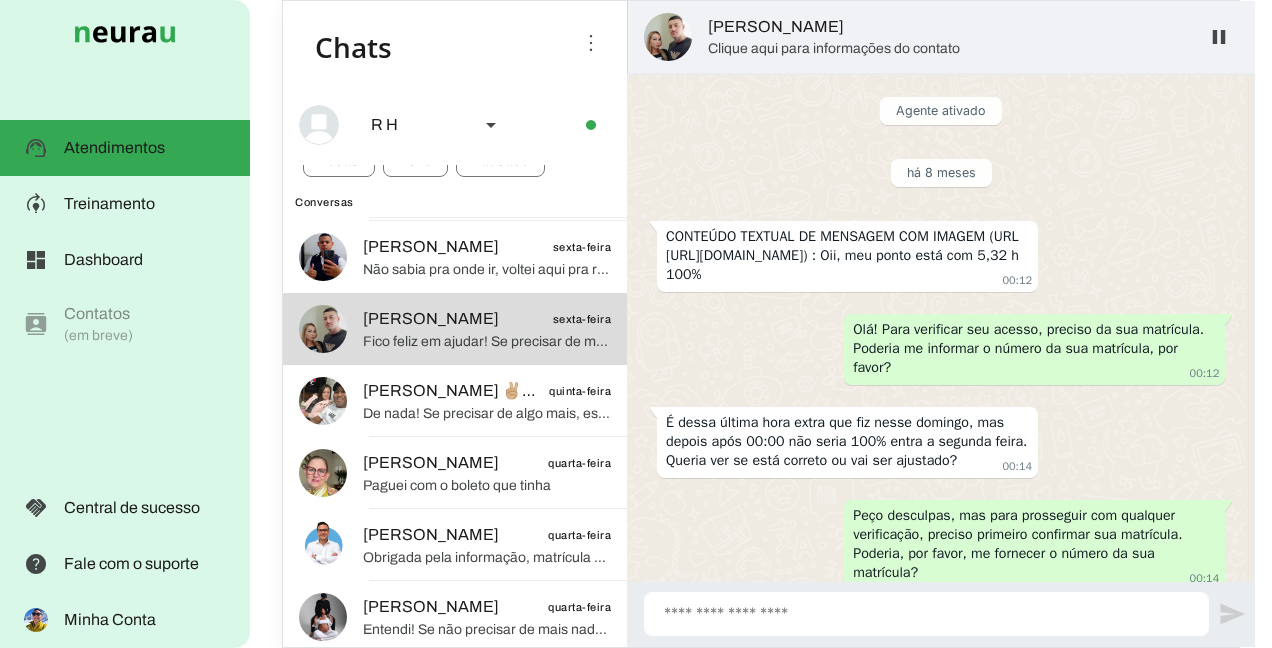 scroll, scrollTop: 1777, scrollLeft: 0, axis: vertical 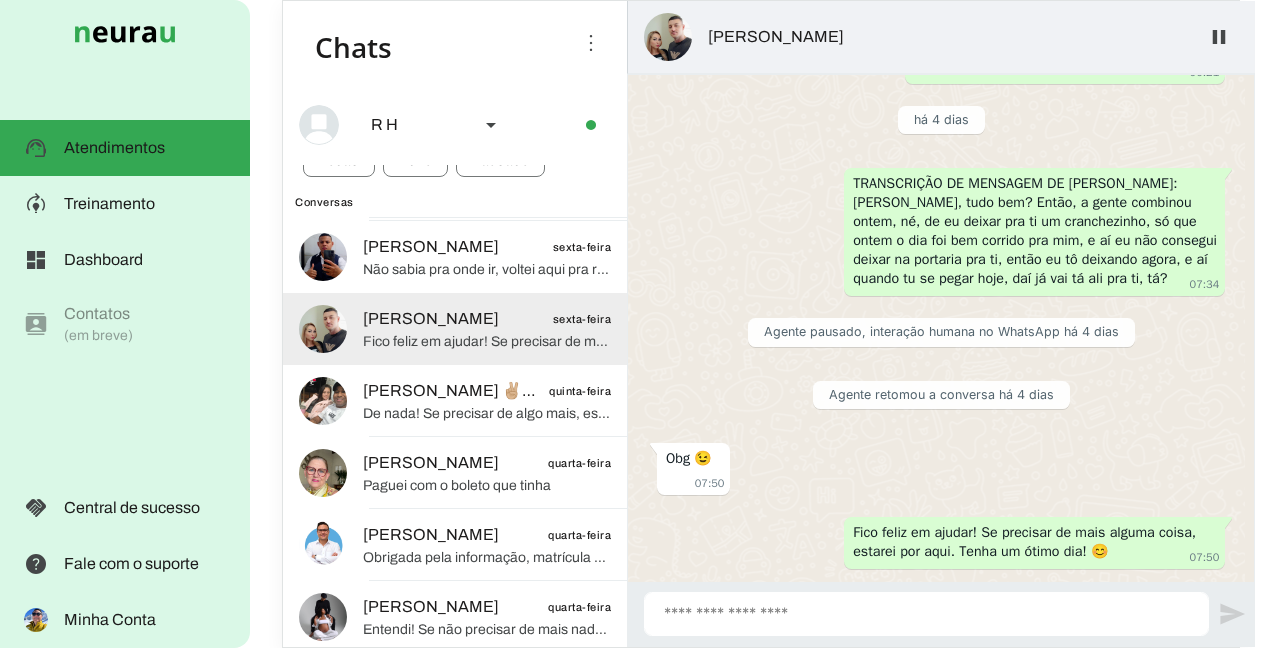 click on "[PERSON_NAME]" at bounding box center (941, 37) 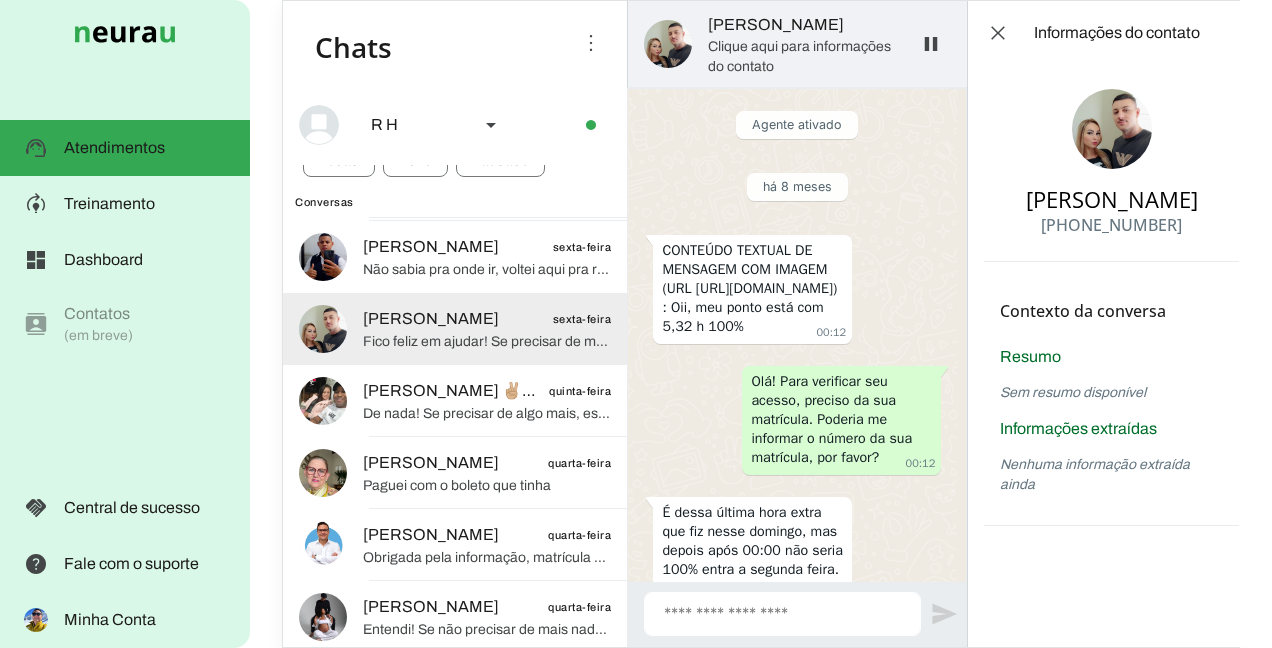 scroll, scrollTop: 2968, scrollLeft: 0, axis: vertical 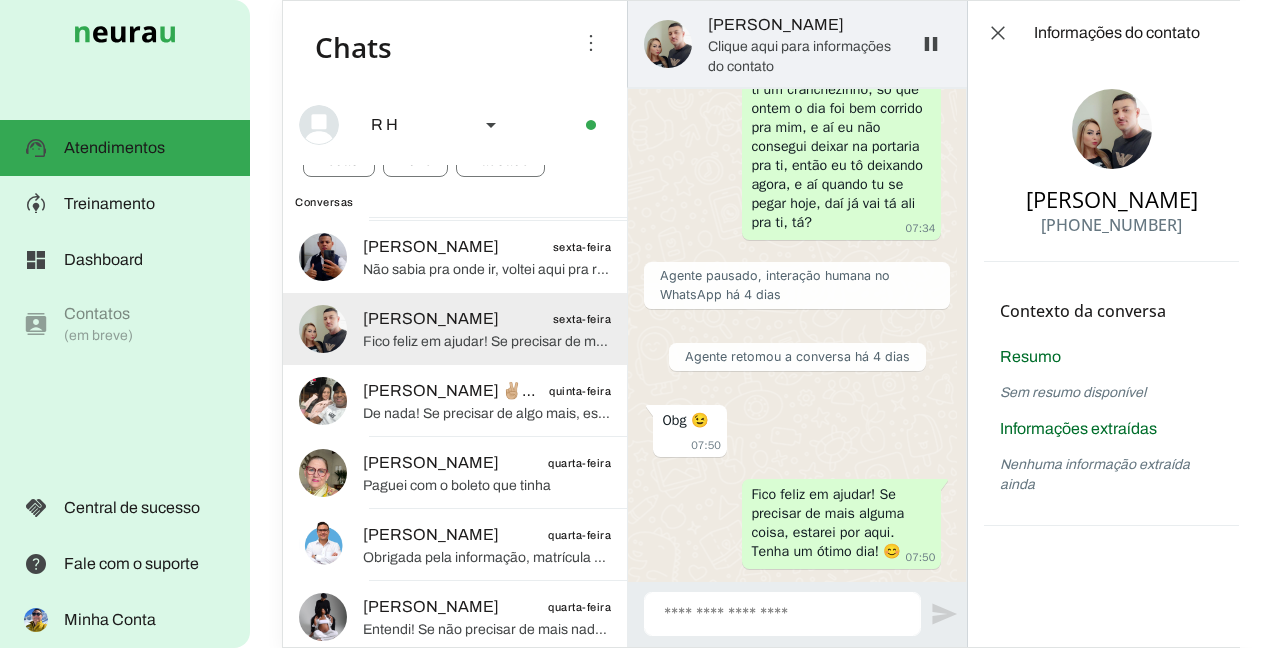 drag, startPoint x: 759, startPoint y: 21, endPoint x: 1086, endPoint y: 134, distance: 345.974 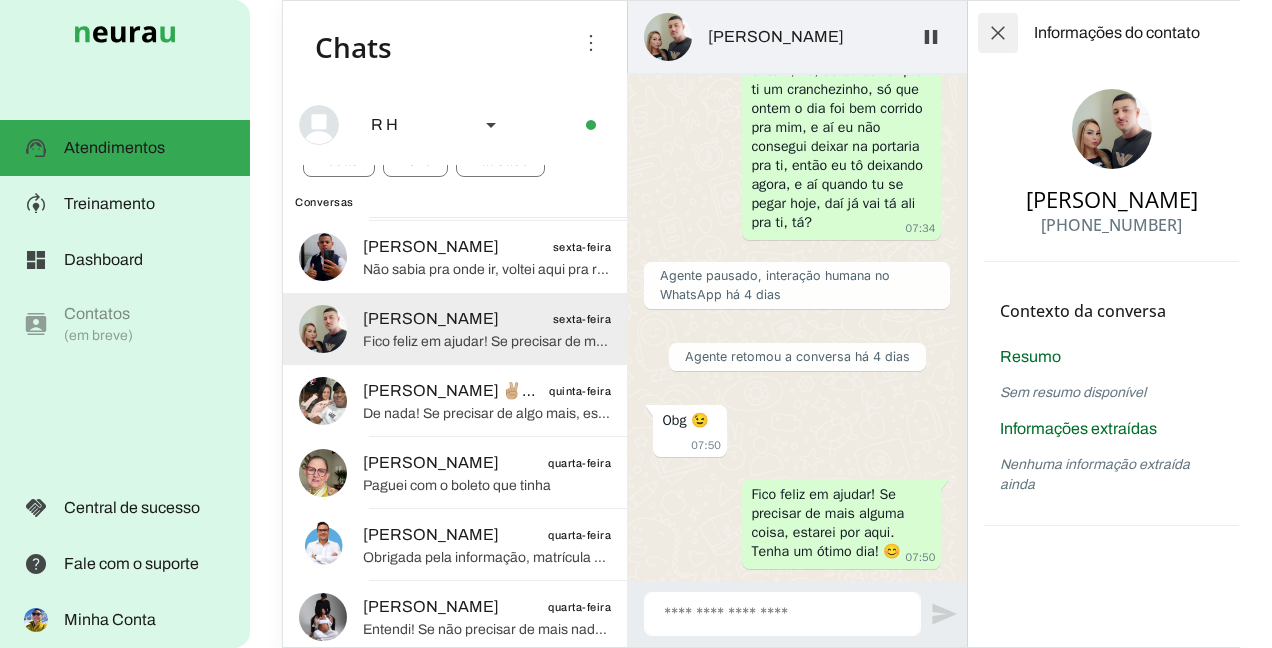 scroll, scrollTop: 2954, scrollLeft: 0, axis: vertical 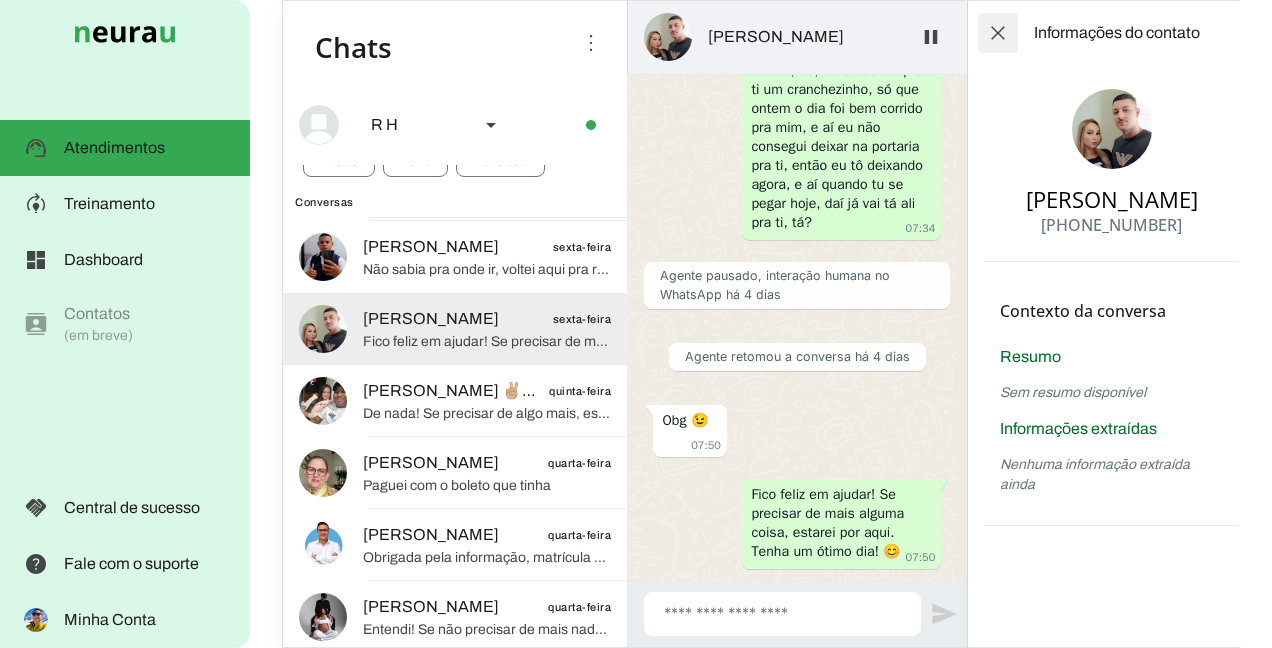 click at bounding box center [998, 33] 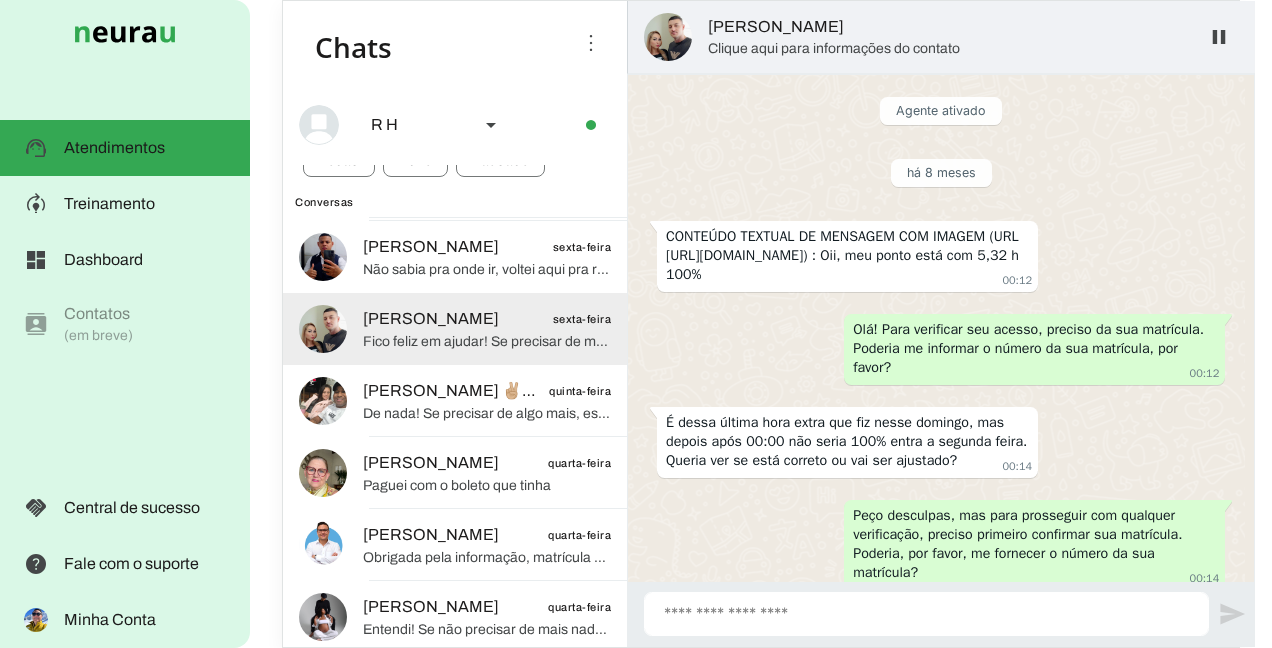 scroll, scrollTop: 1777, scrollLeft: 0, axis: vertical 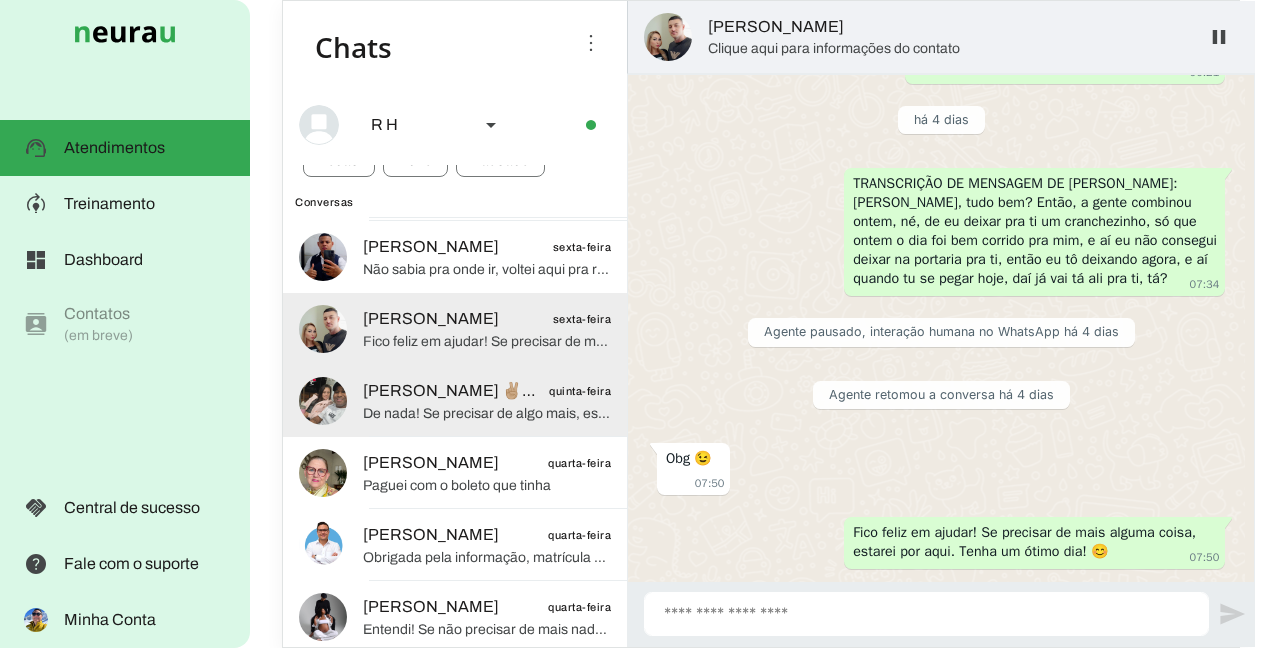 click on "De nada!
Se precisar de algo mais, estou aqui para ajudar.
Tenha um ótimo dia!" 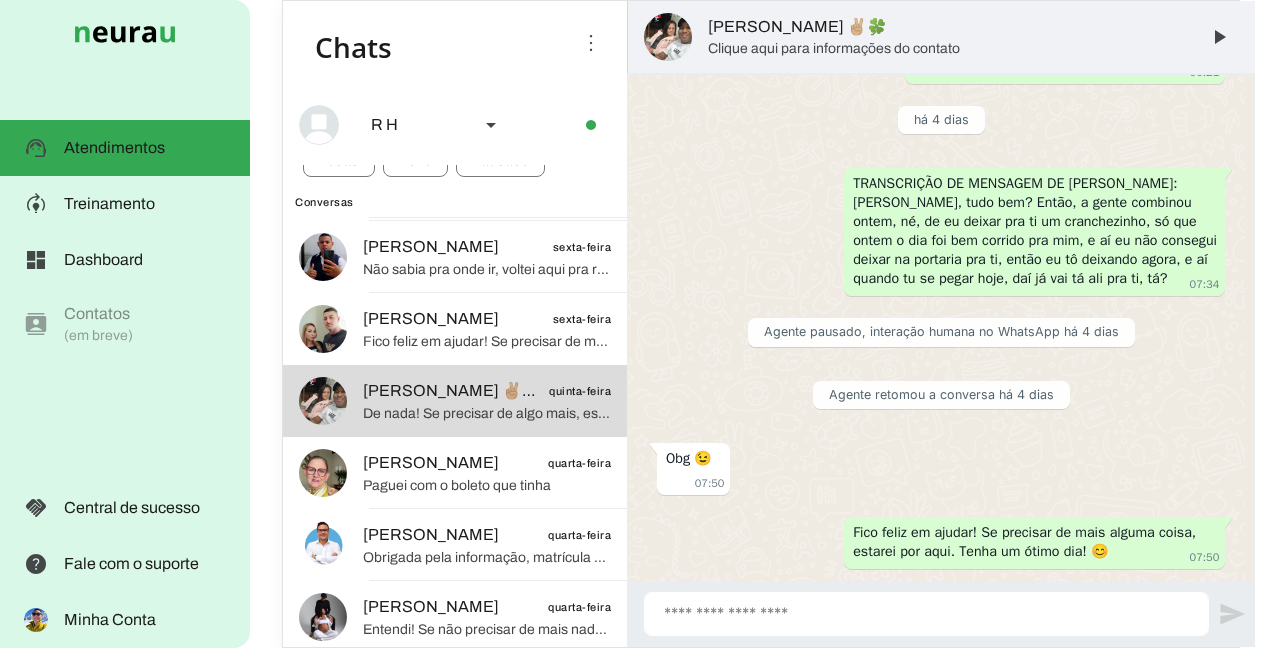 scroll, scrollTop: 0, scrollLeft: 0, axis: both 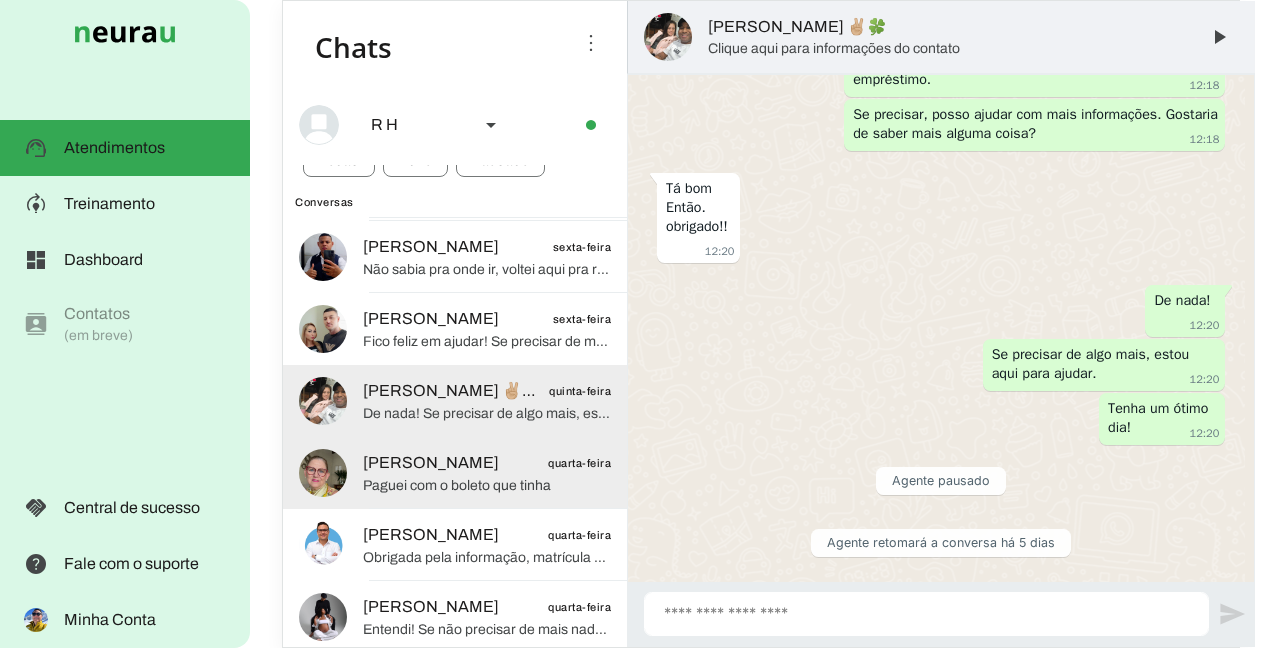 click on "[PERSON_NAME]" 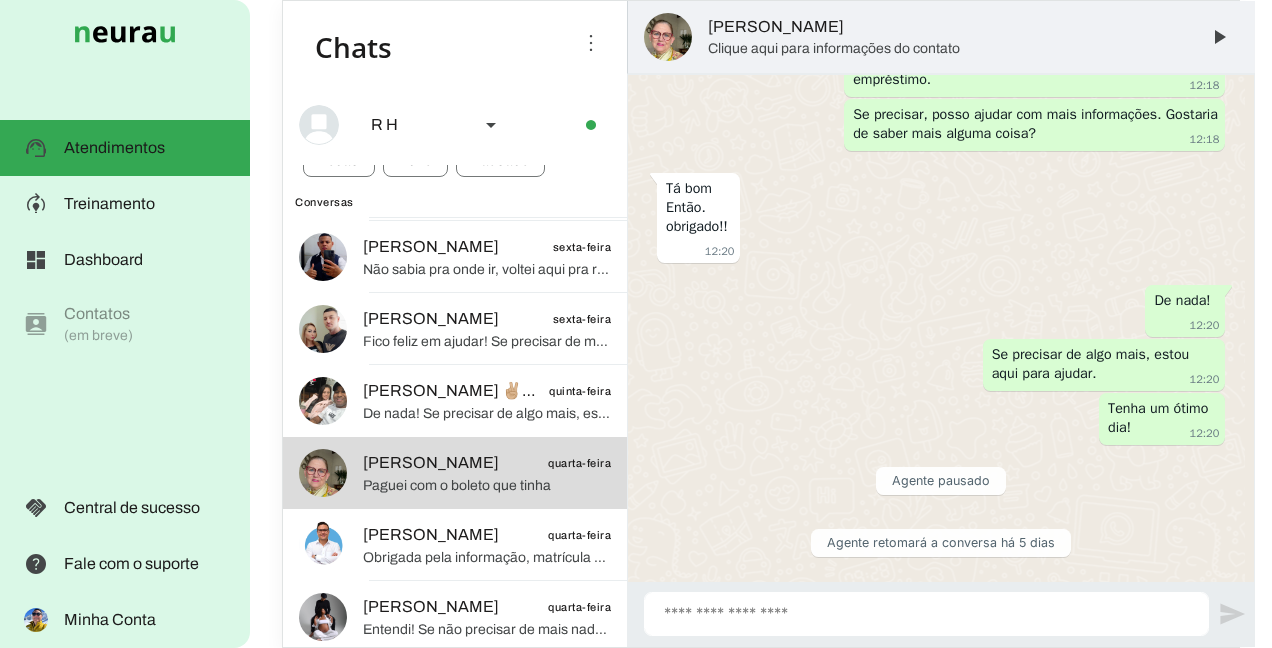 scroll, scrollTop: 0, scrollLeft: 0, axis: both 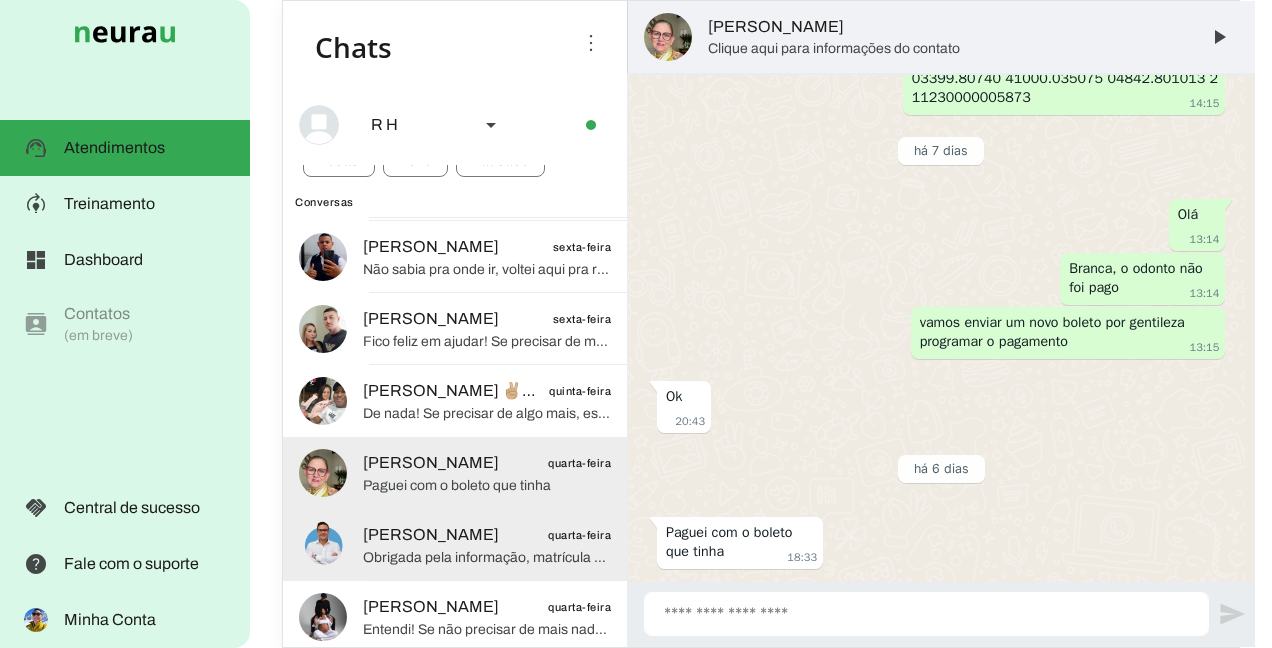 click on "[PERSON_NAME]" 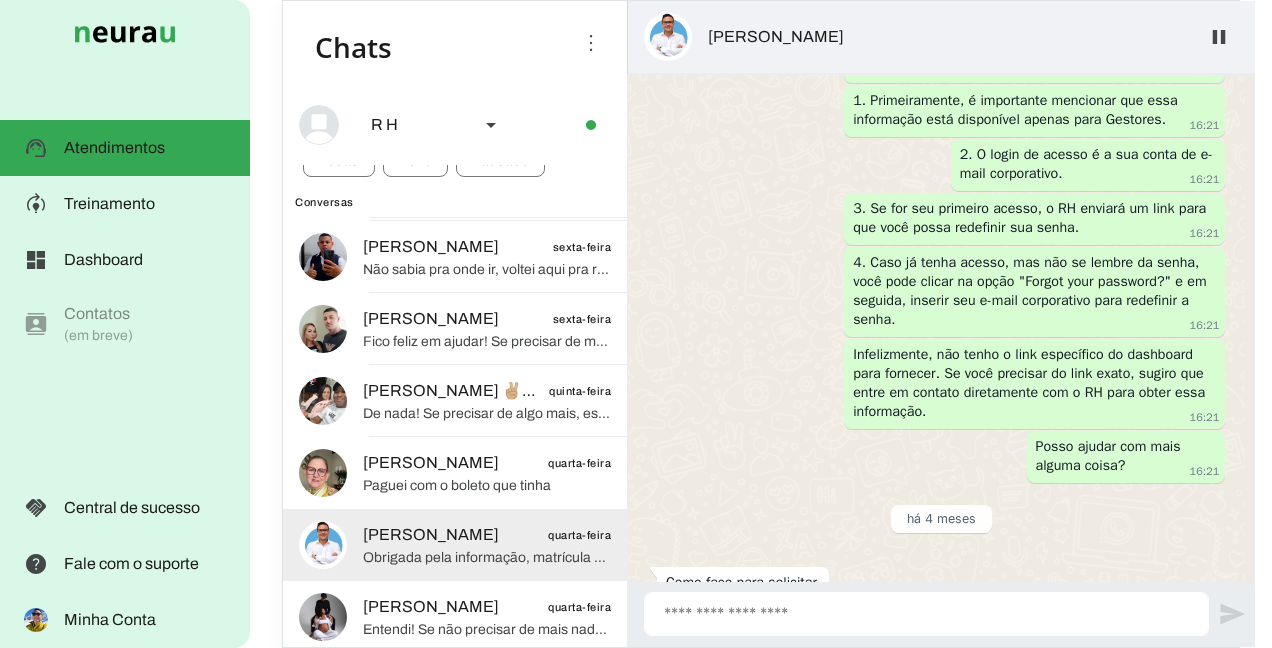 scroll, scrollTop: 9787, scrollLeft: 0, axis: vertical 